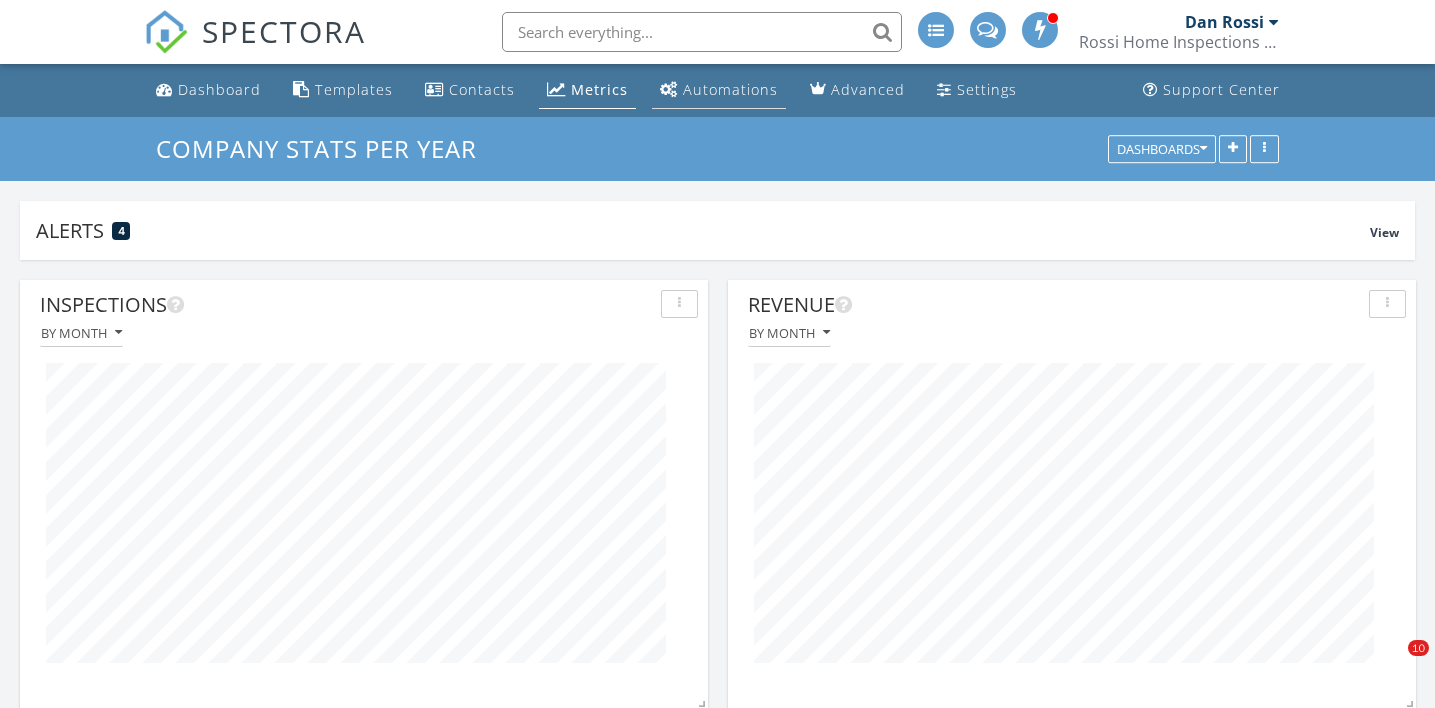 scroll, scrollTop: 0, scrollLeft: 0, axis: both 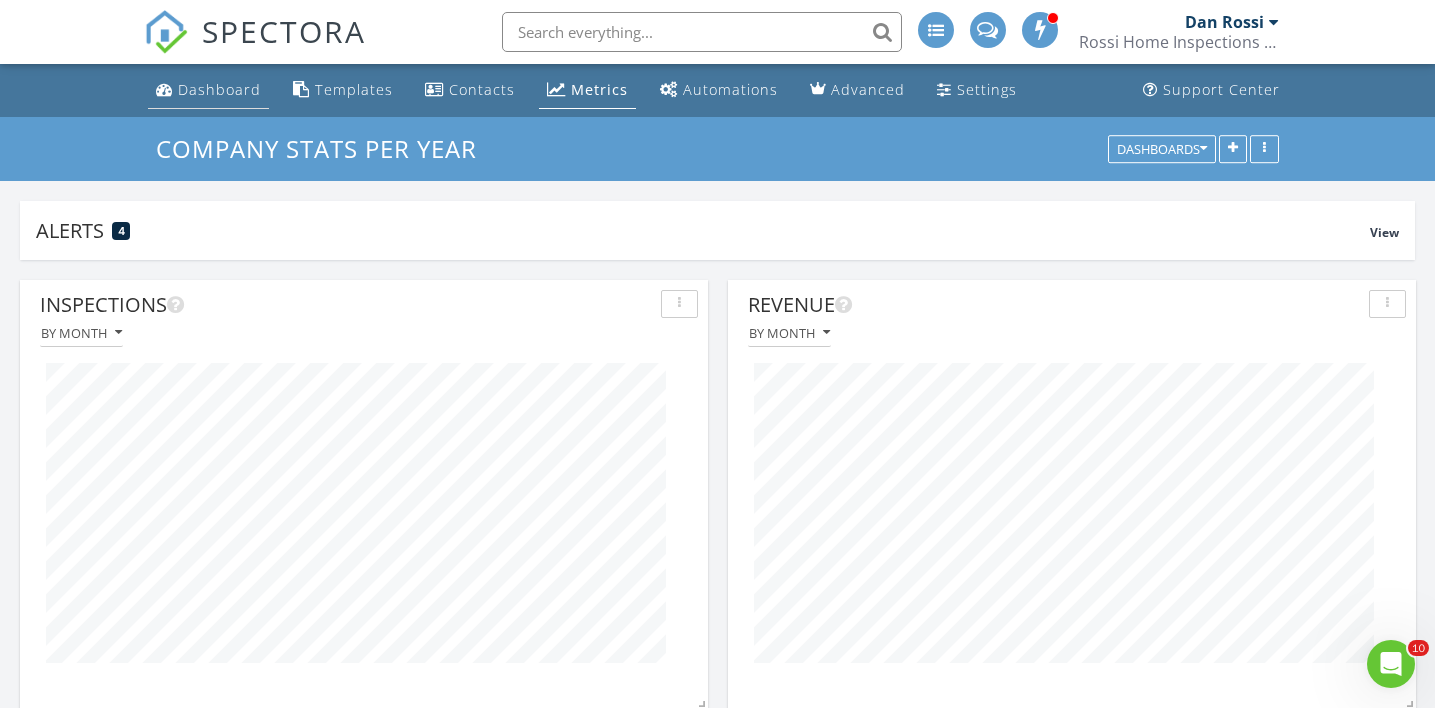 click on "Dashboard" at bounding box center [219, 89] 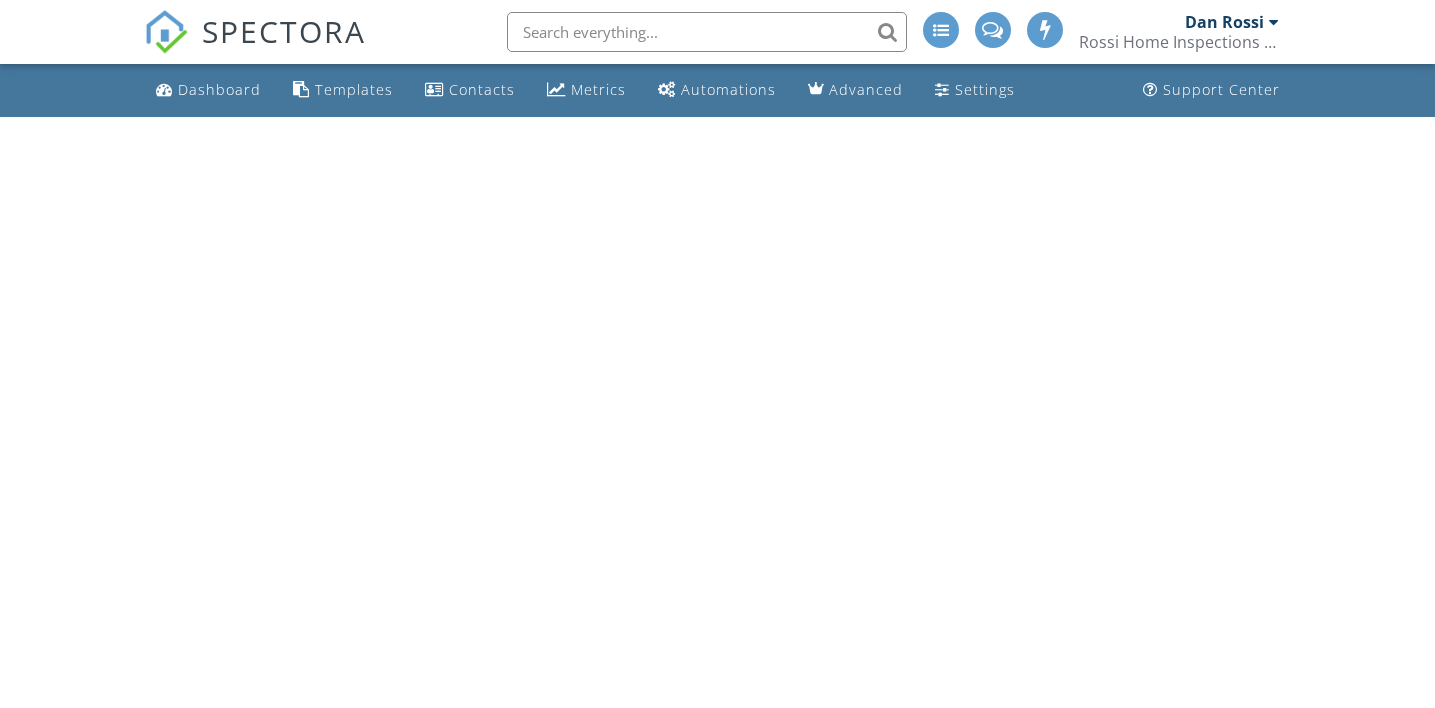 scroll, scrollTop: 0, scrollLeft: 0, axis: both 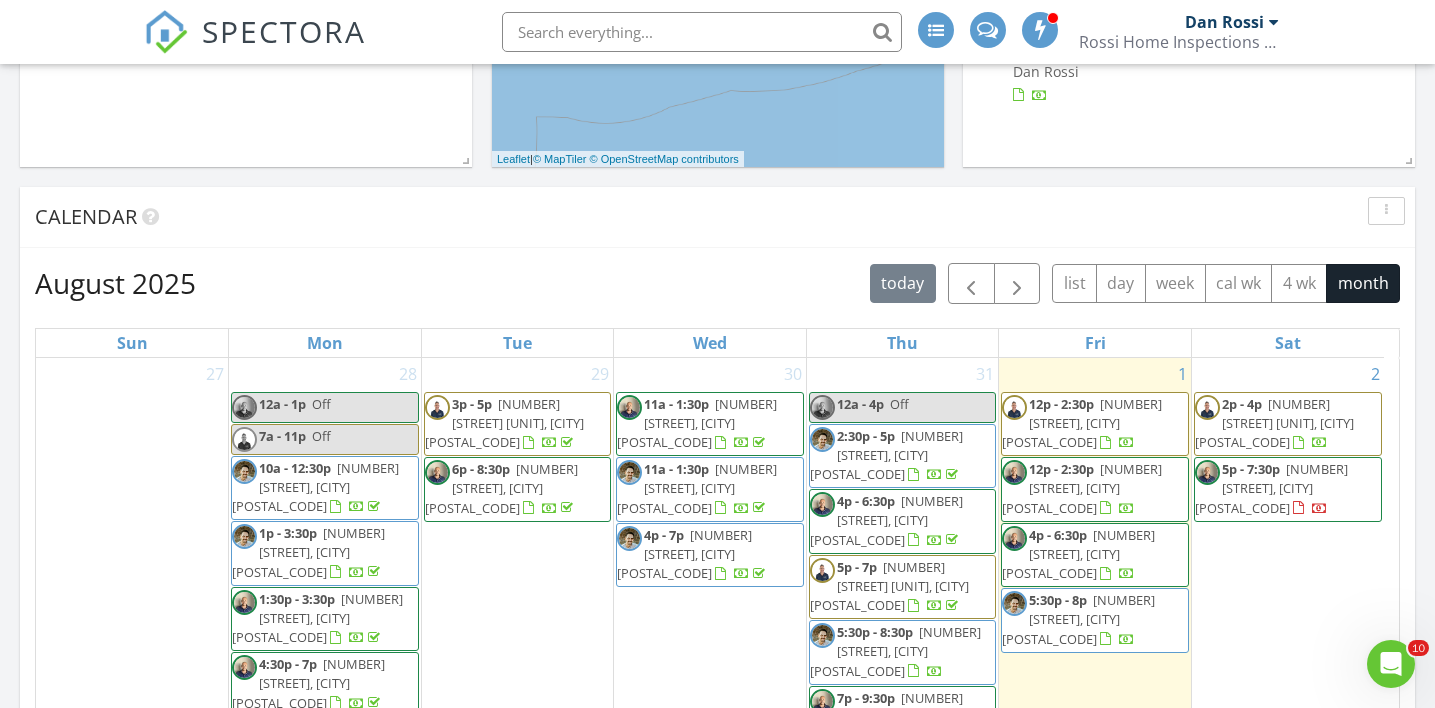 click on "[NUMBER] [STREET], [CITY] [POSTAL_CODE]" at bounding box center [1271, 488] 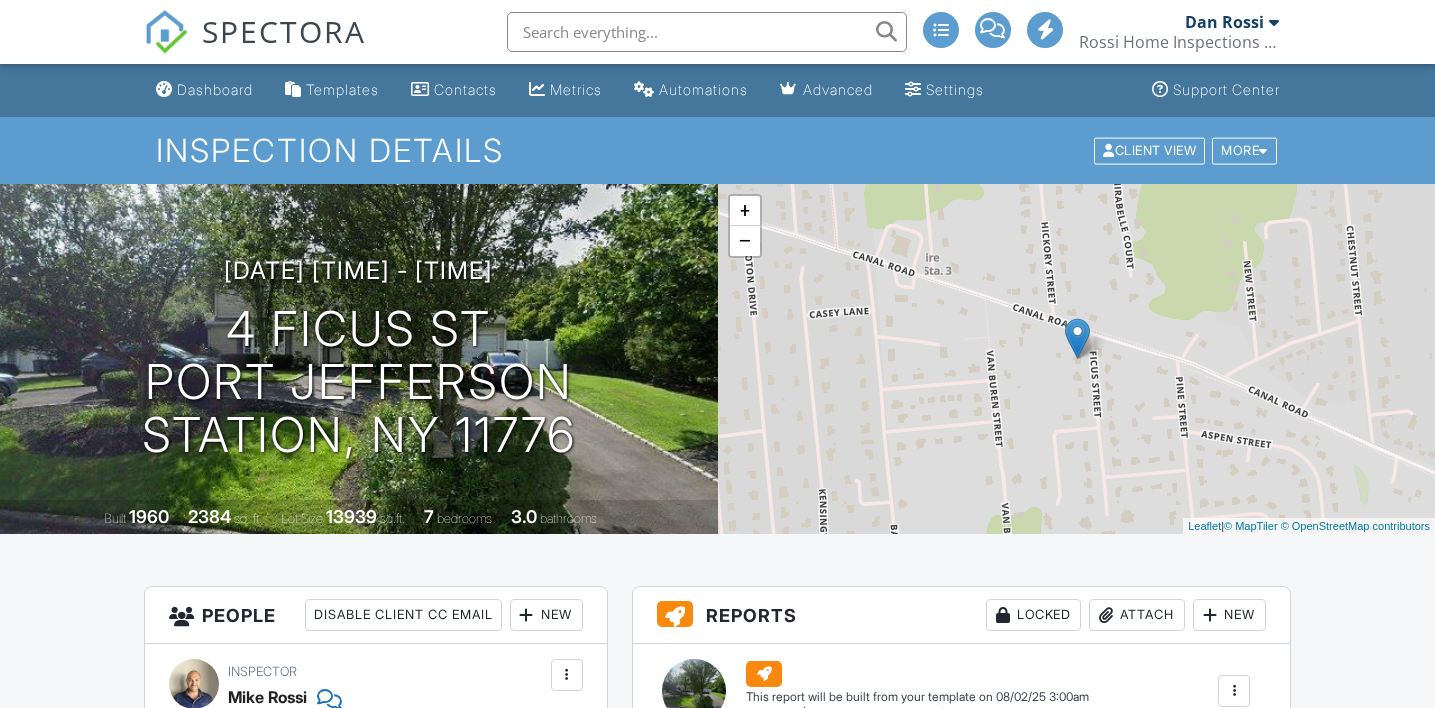scroll, scrollTop: 0, scrollLeft: 0, axis: both 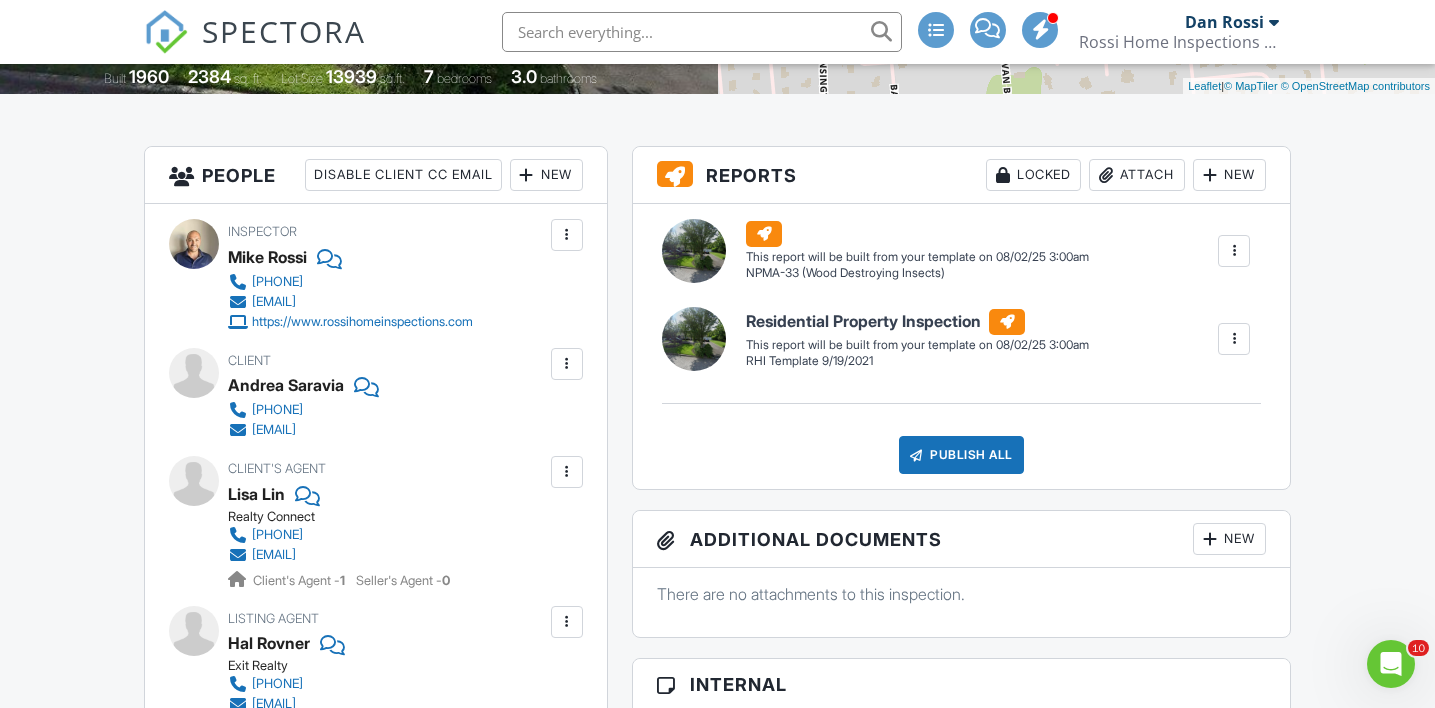 click at bounding box center [567, 472] 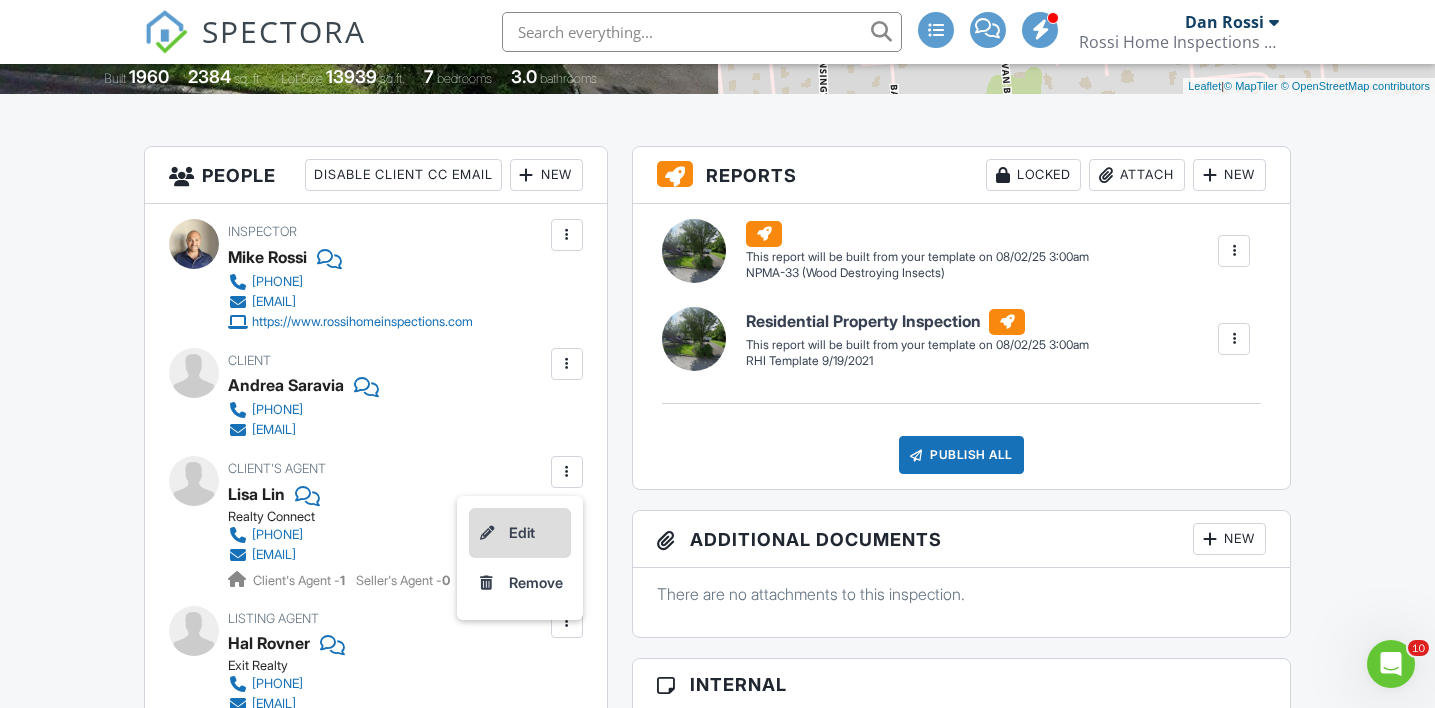 click on "Edit" at bounding box center [520, 533] 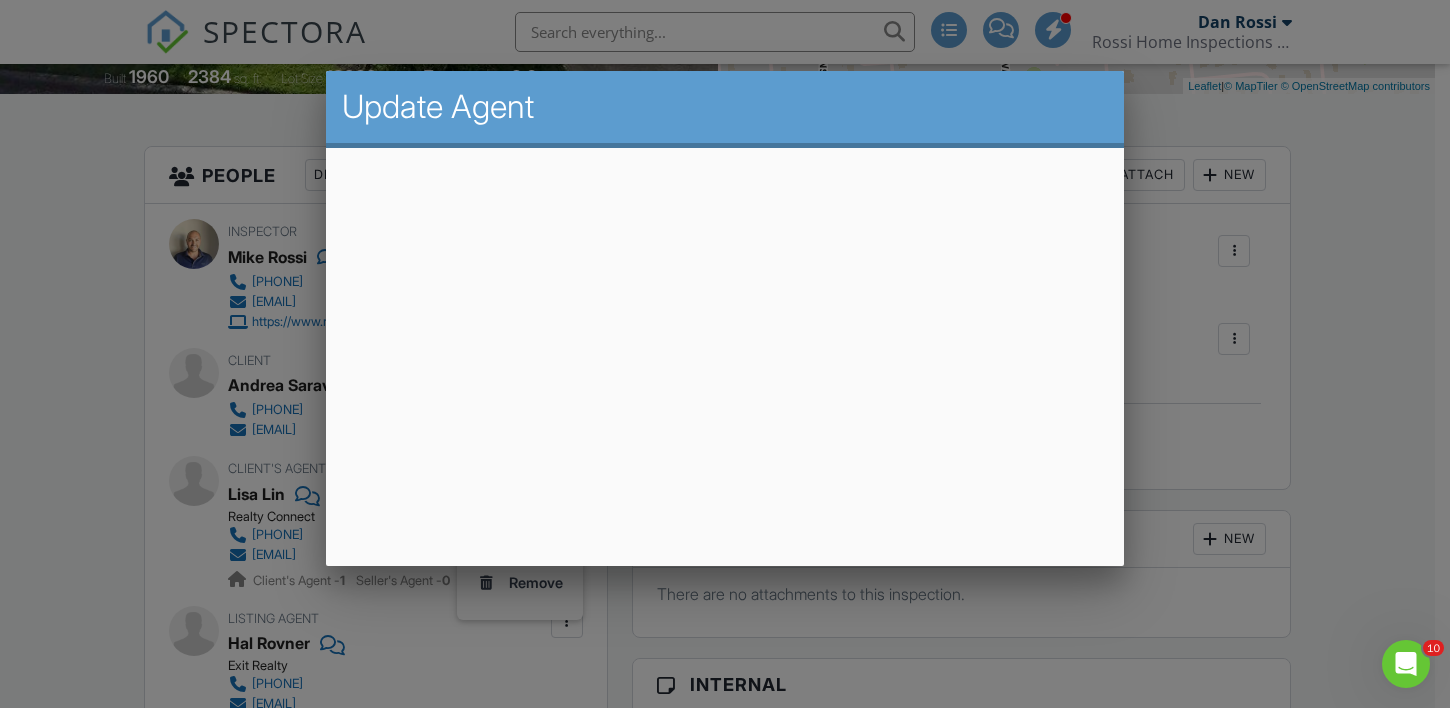click at bounding box center [725, 342] 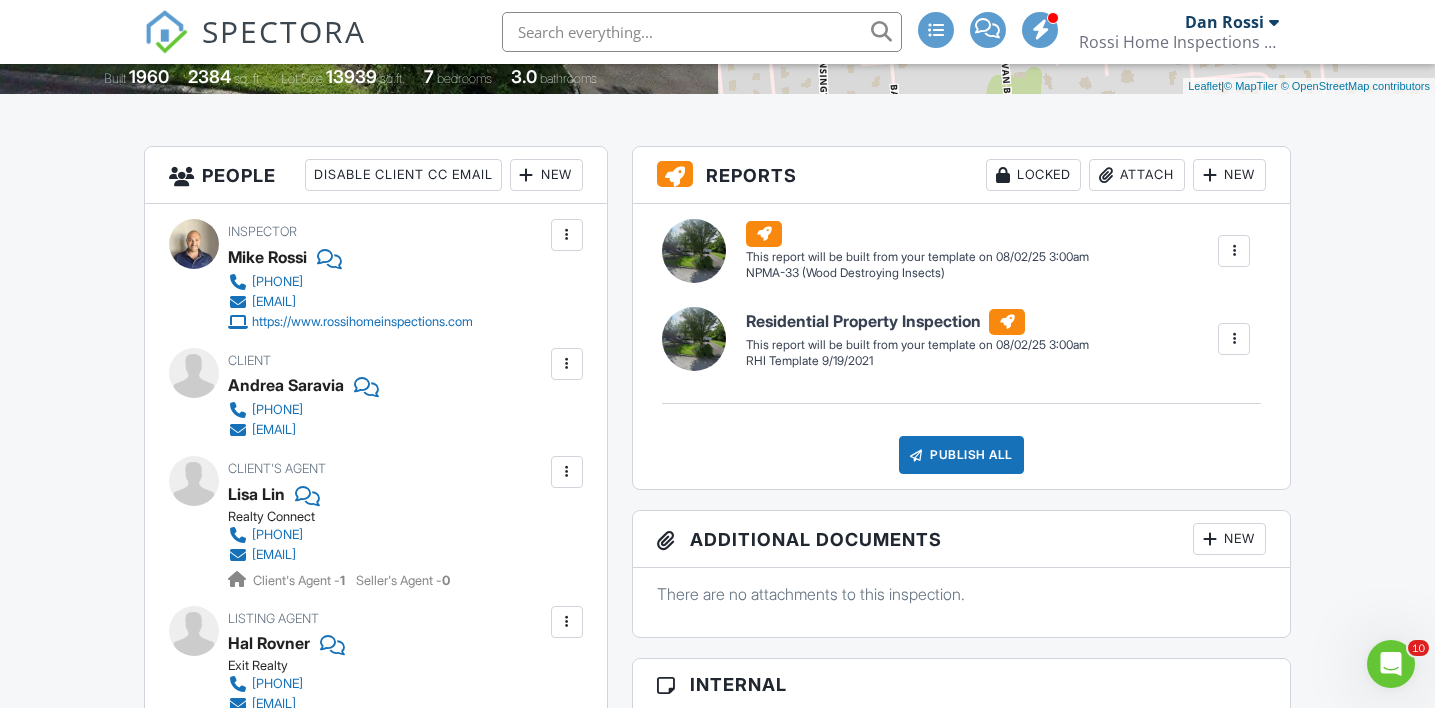 click at bounding box center (567, 472) 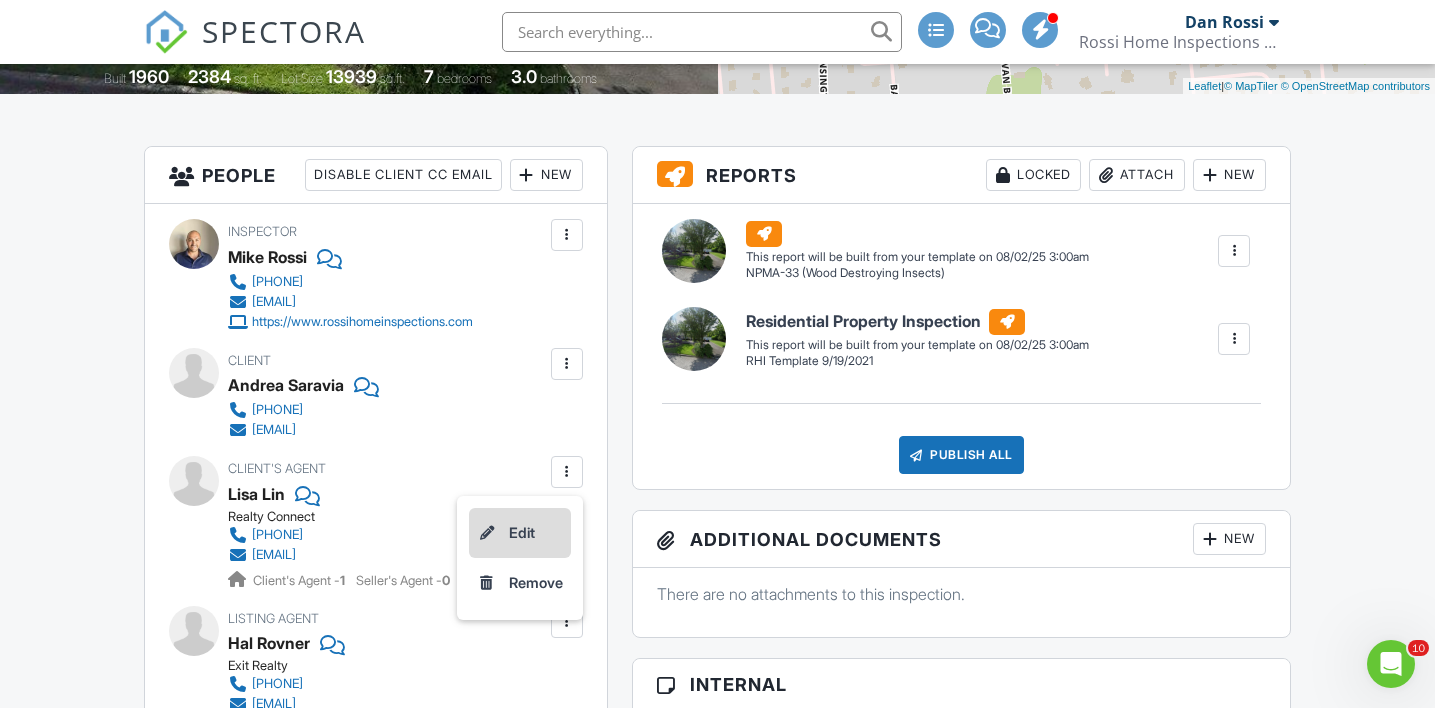 click on "Edit" at bounding box center [520, 533] 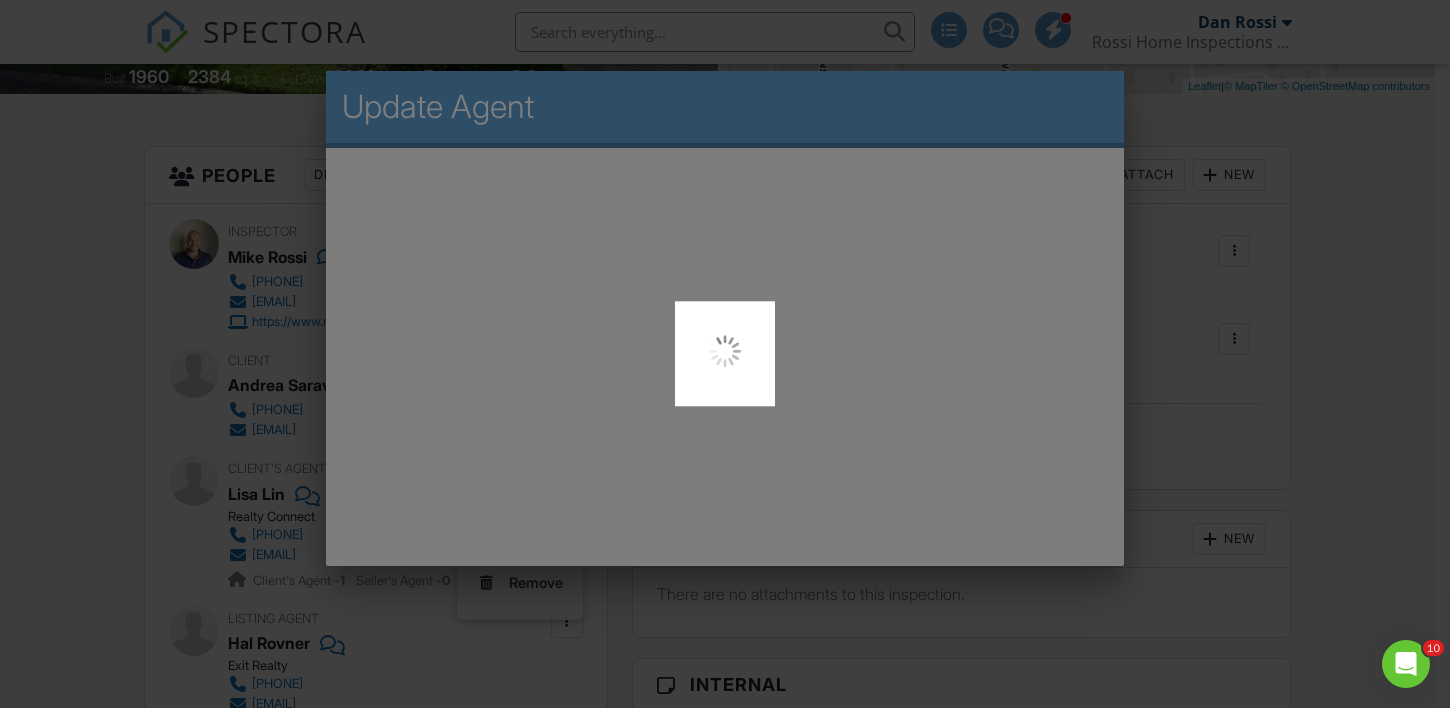 click at bounding box center [725, 354] 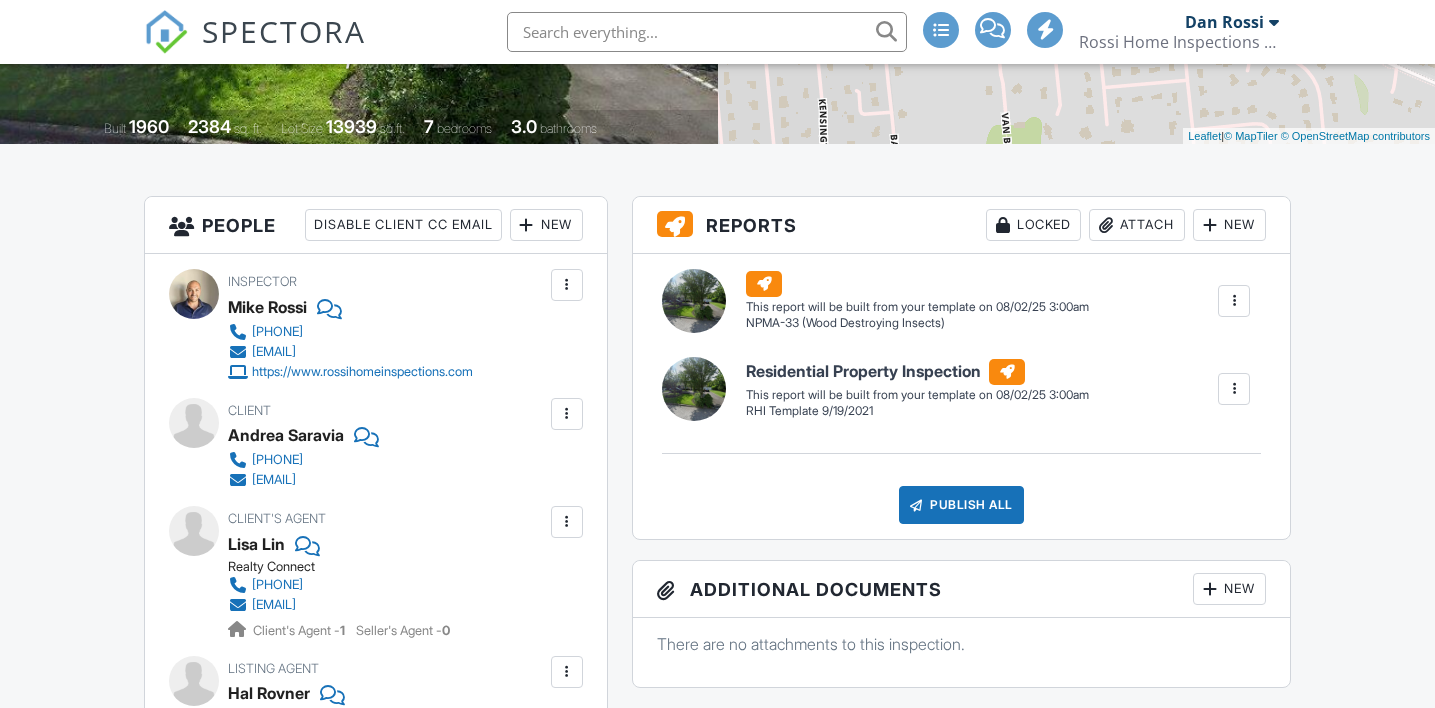 scroll, scrollTop: 390, scrollLeft: 0, axis: vertical 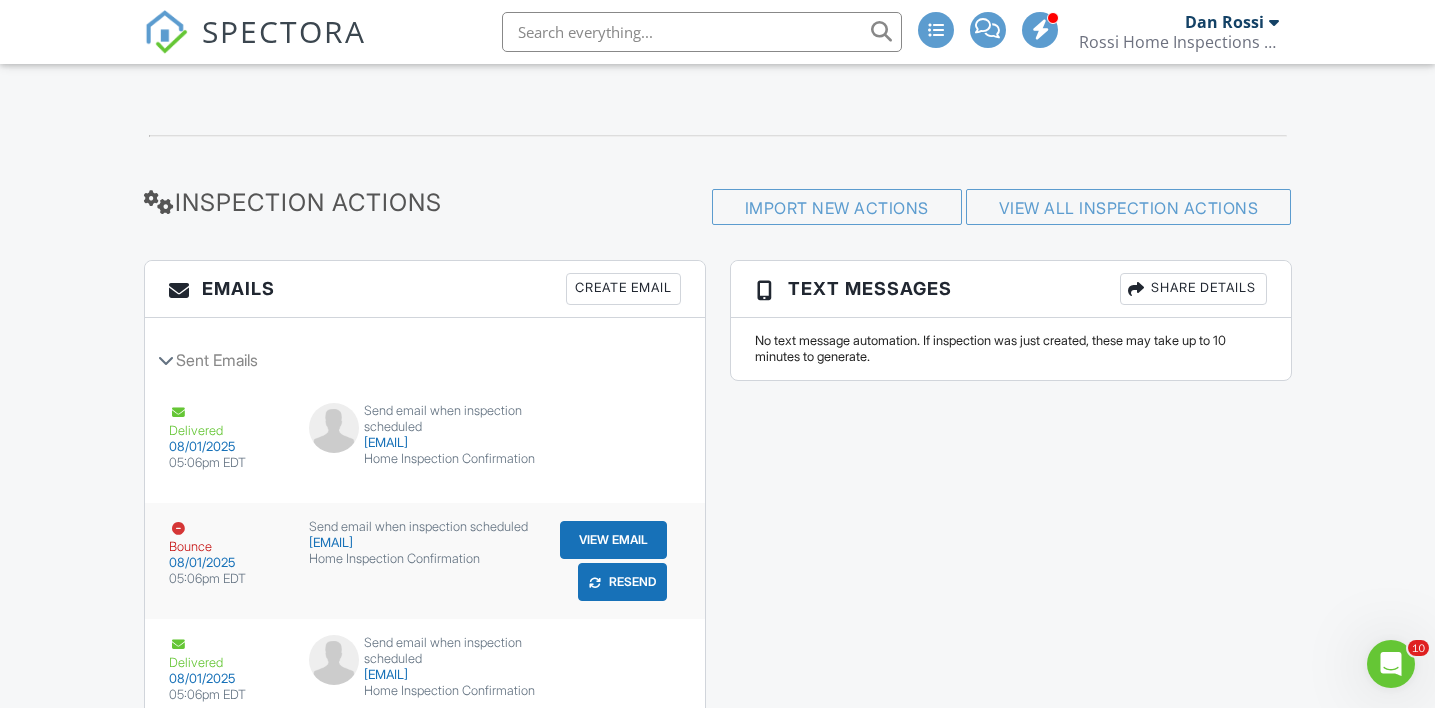 click on "Resend" at bounding box center [622, 582] 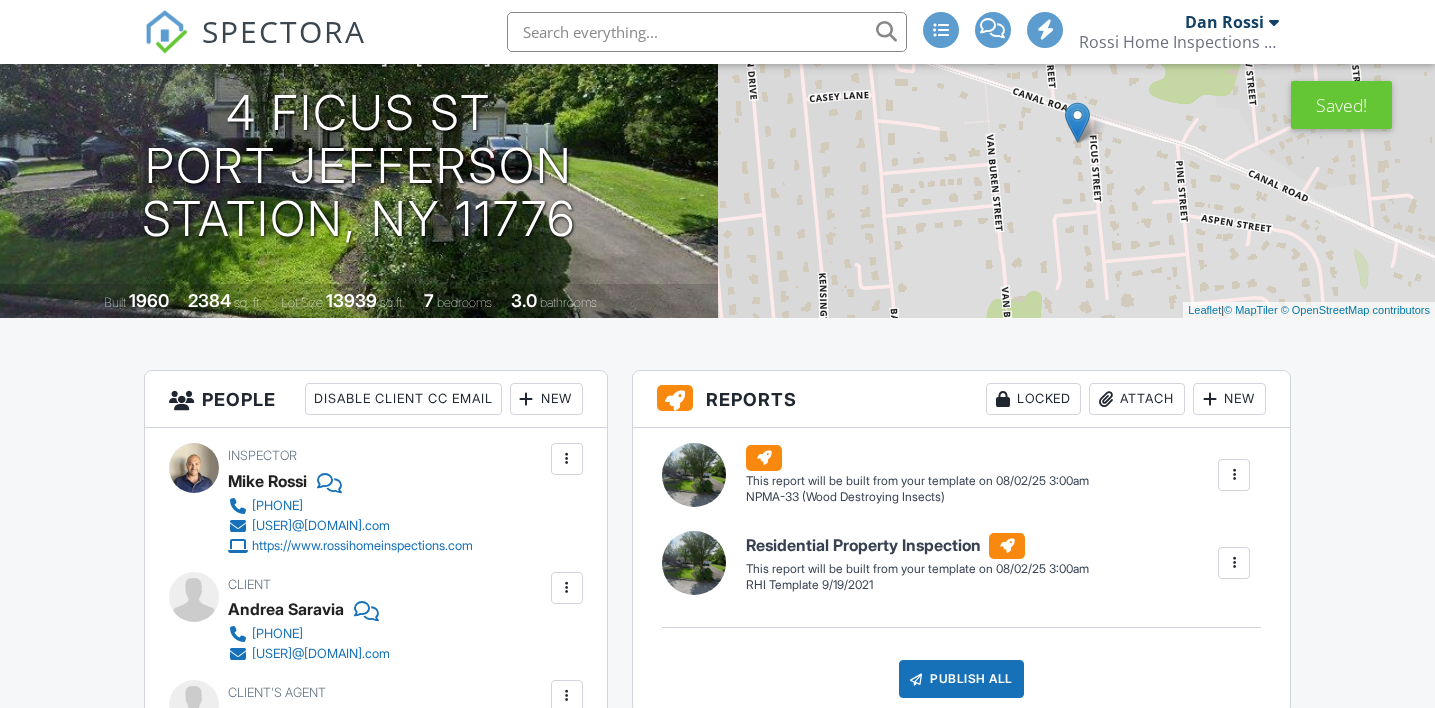 scroll, scrollTop: 257, scrollLeft: 0, axis: vertical 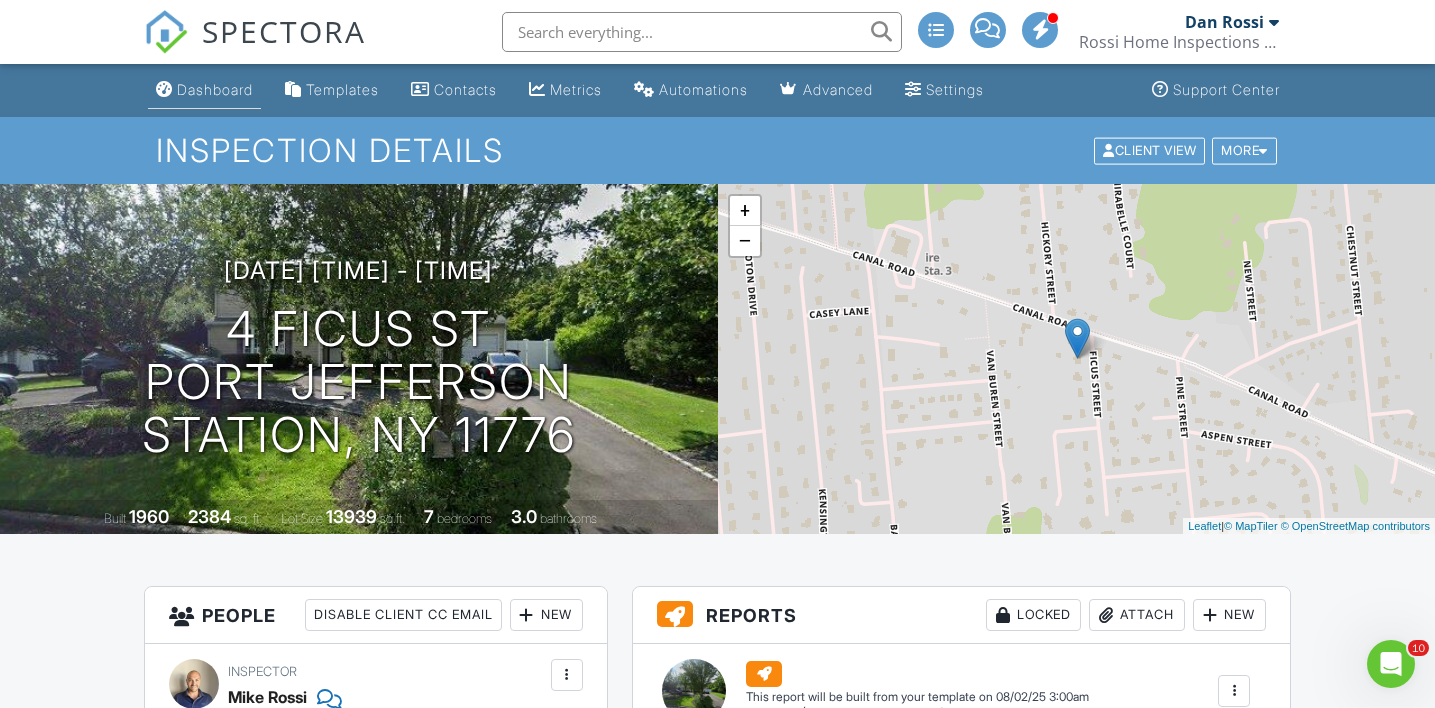 click on "Dashboard" at bounding box center [215, 89] 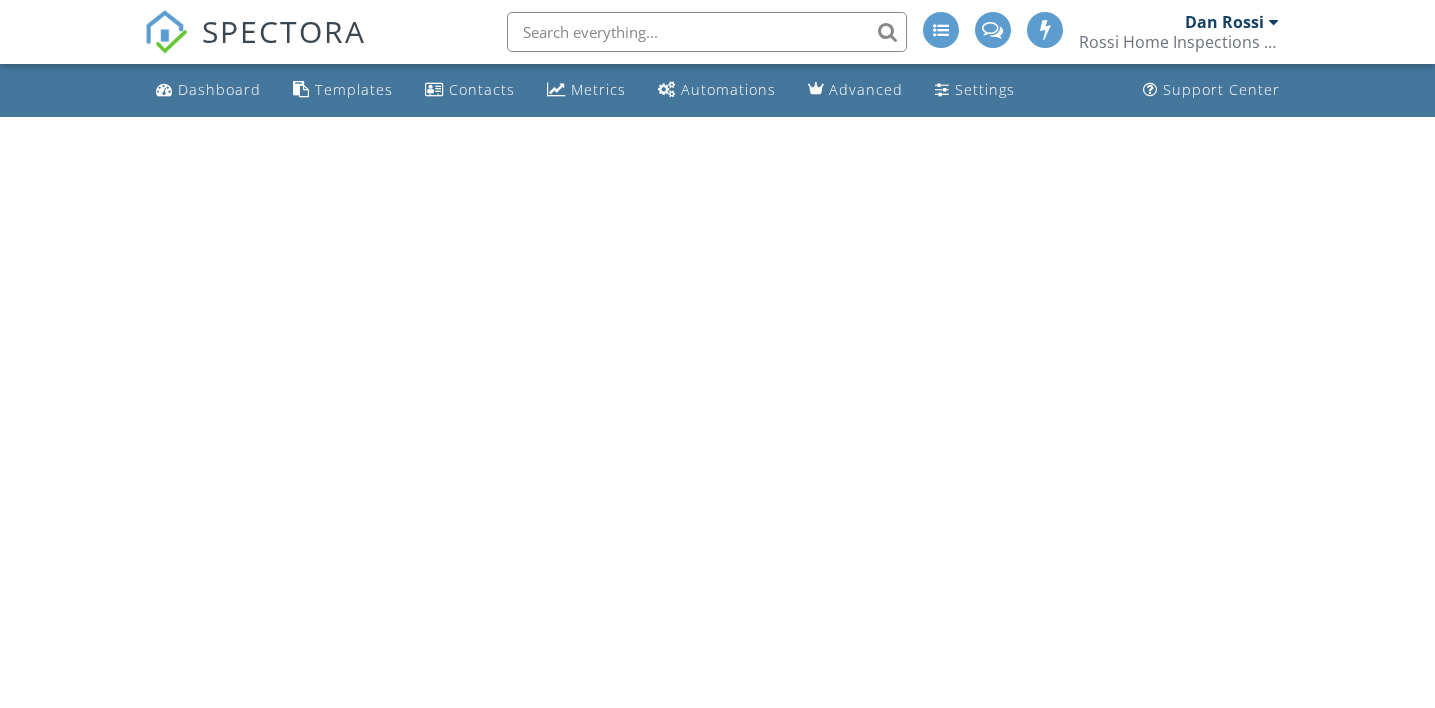 scroll, scrollTop: 0, scrollLeft: 0, axis: both 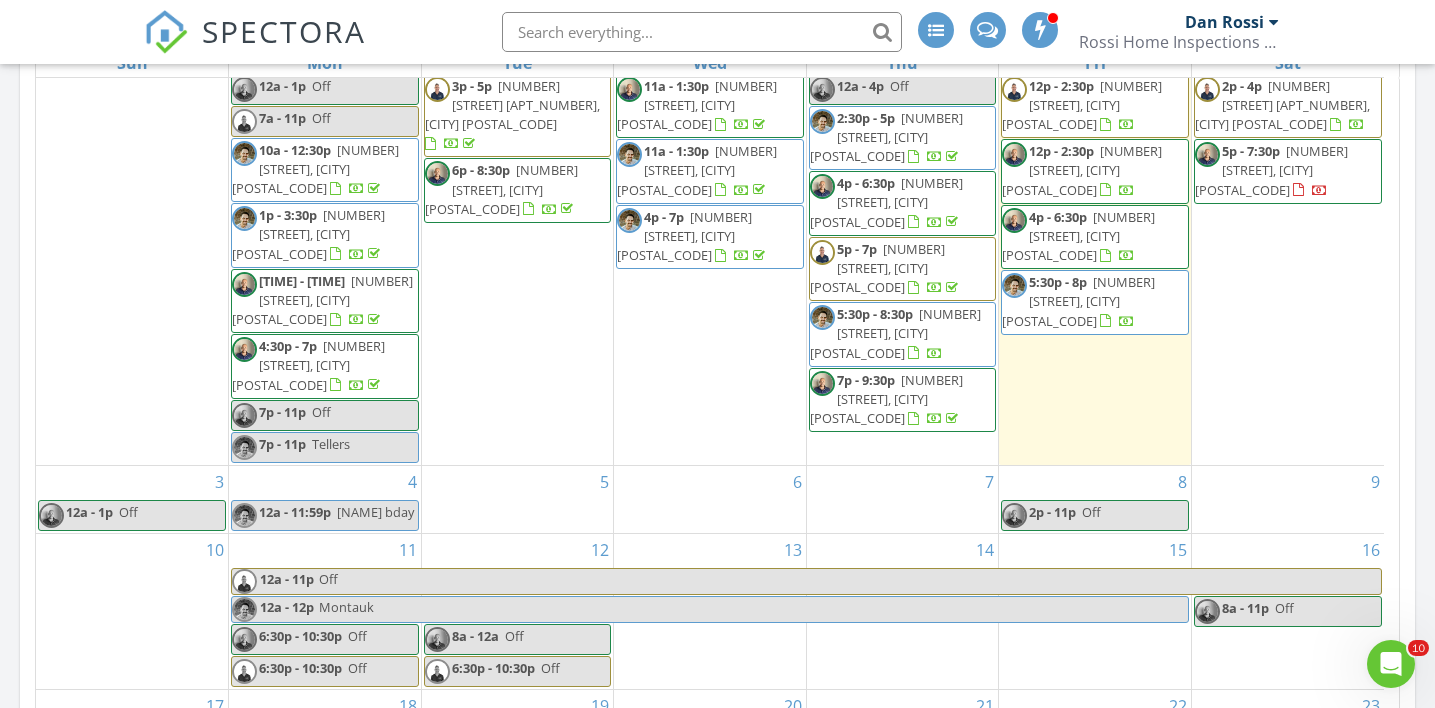 click on "4
12a - 11:59p
Kenny bday" at bounding box center (325, 499) 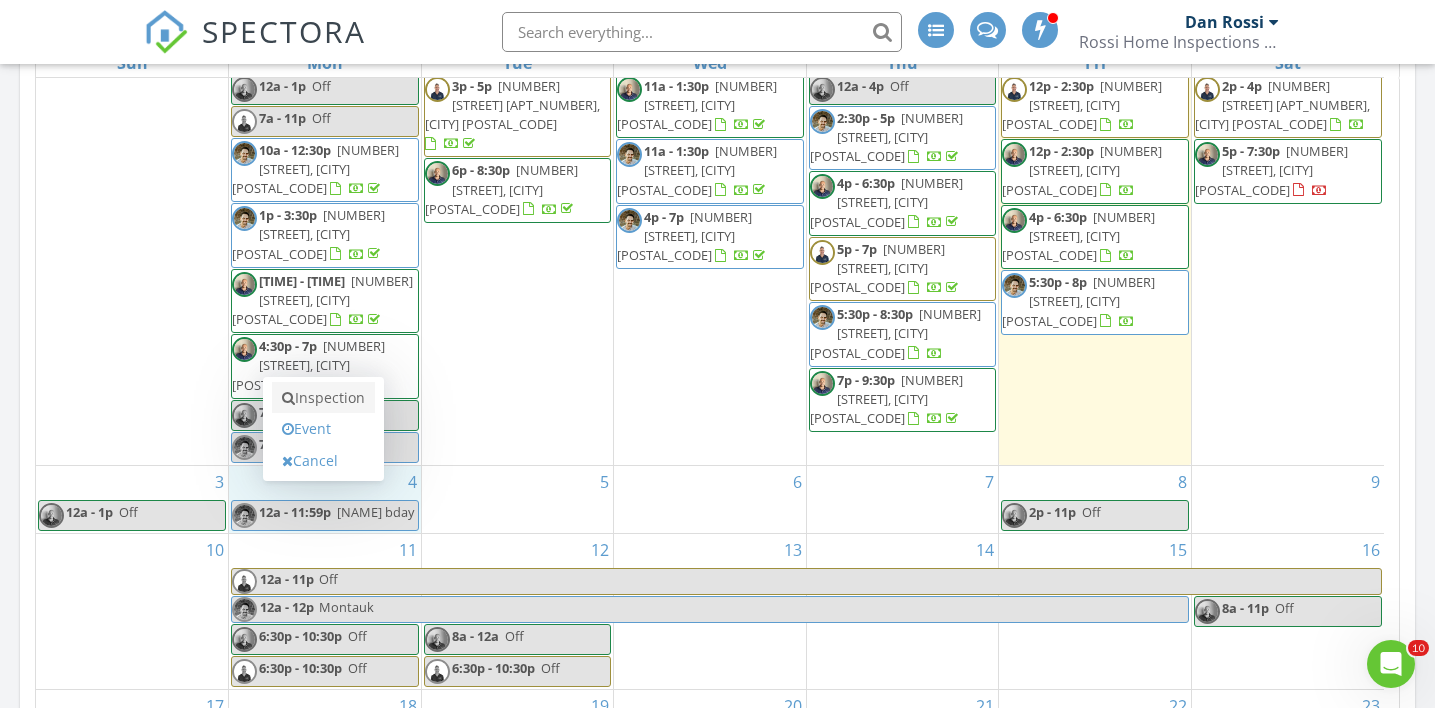 click on "Inspection" at bounding box center (323, 398) 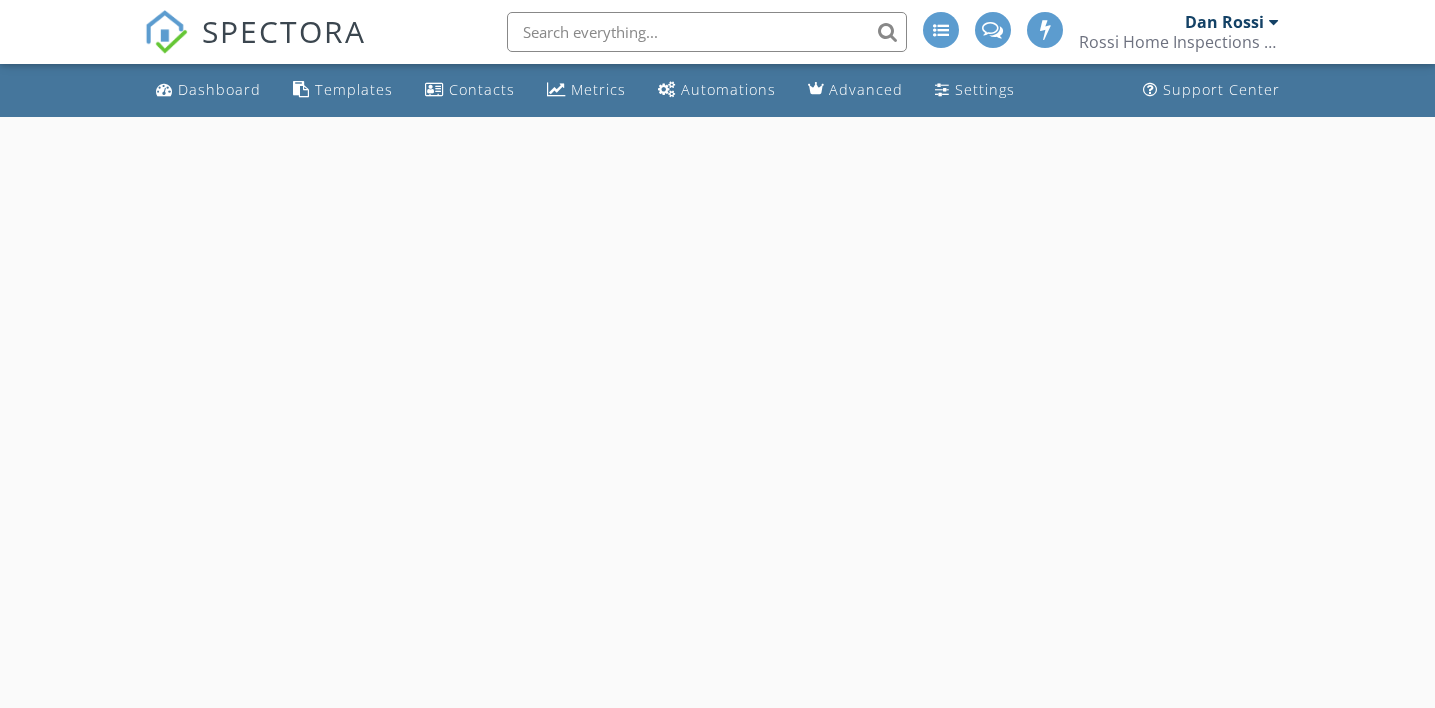 scroll, scrollTop: 0, scrollLeft: 0, axis: both 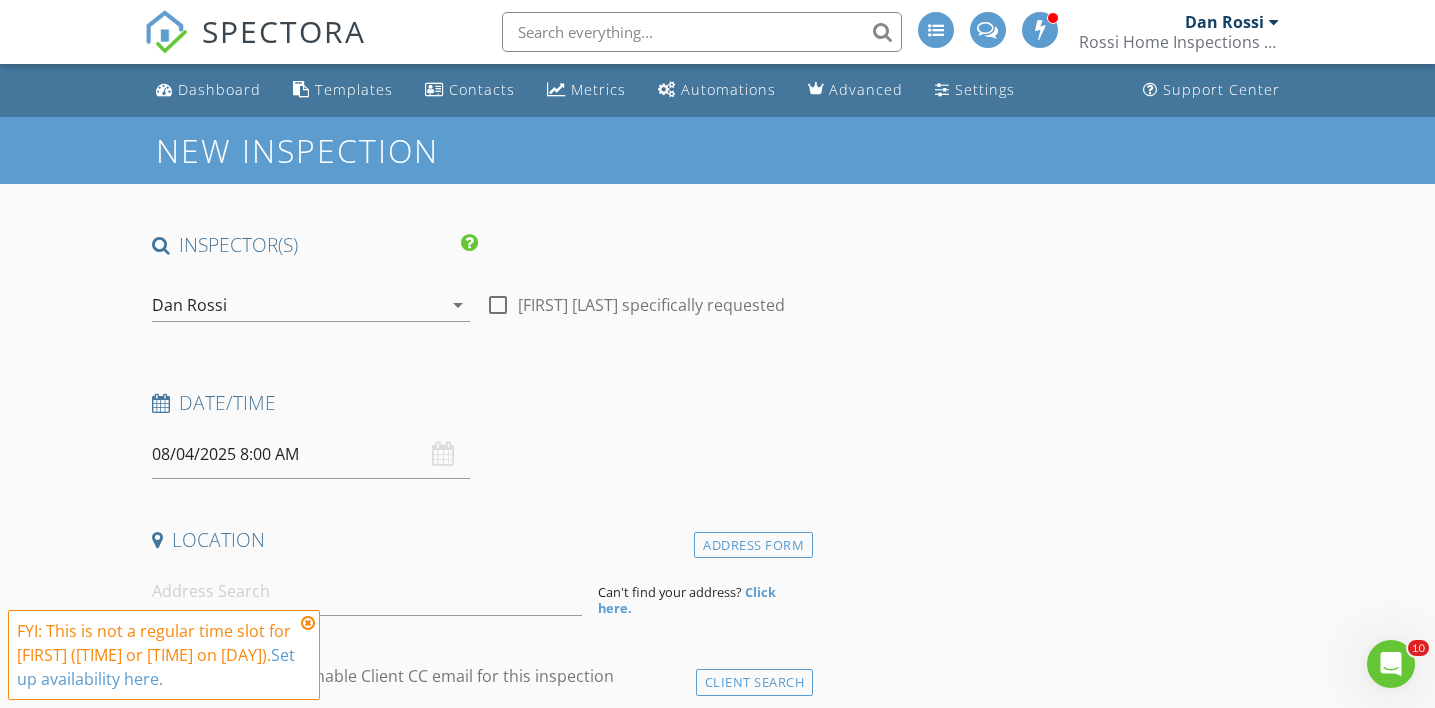 click on "Dan Rossi" at bounding box center (297, 305) 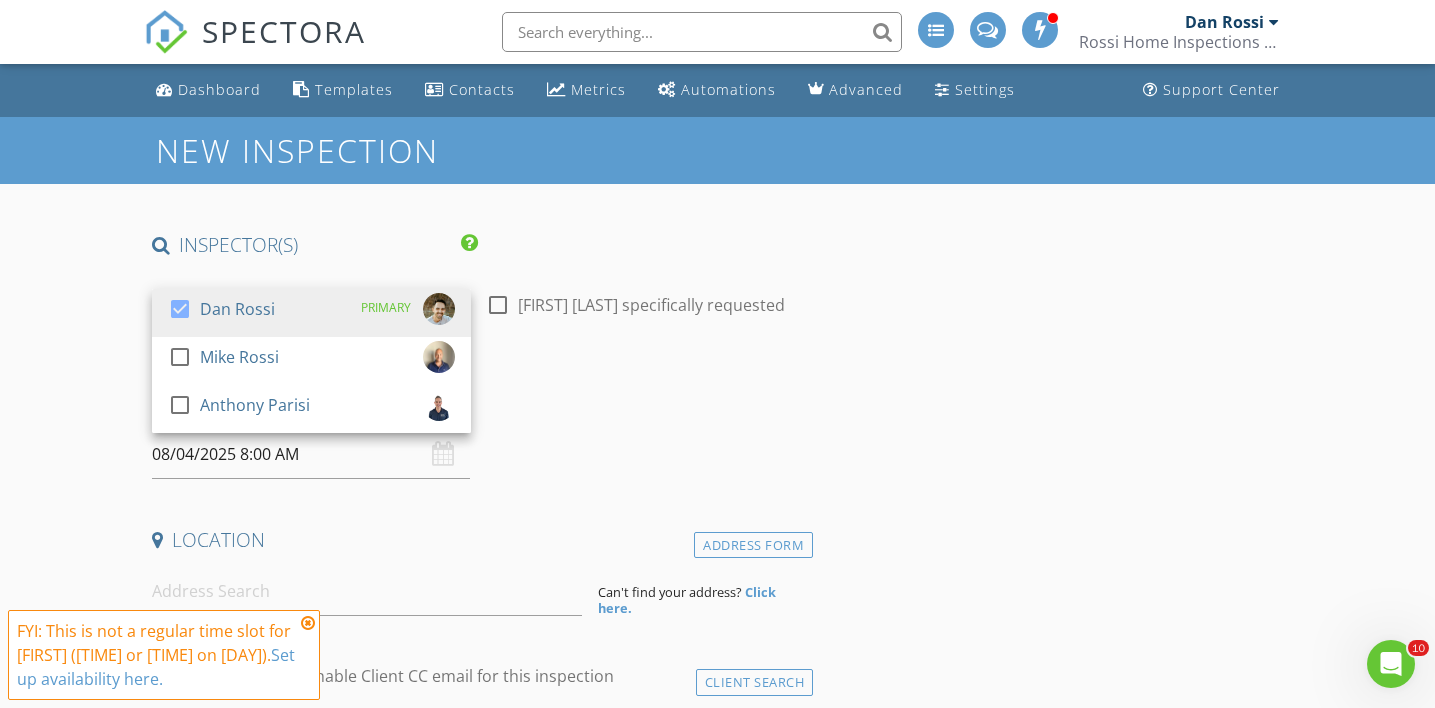 click on "INSPECTOR(S)" at bounding box center (315, 245) 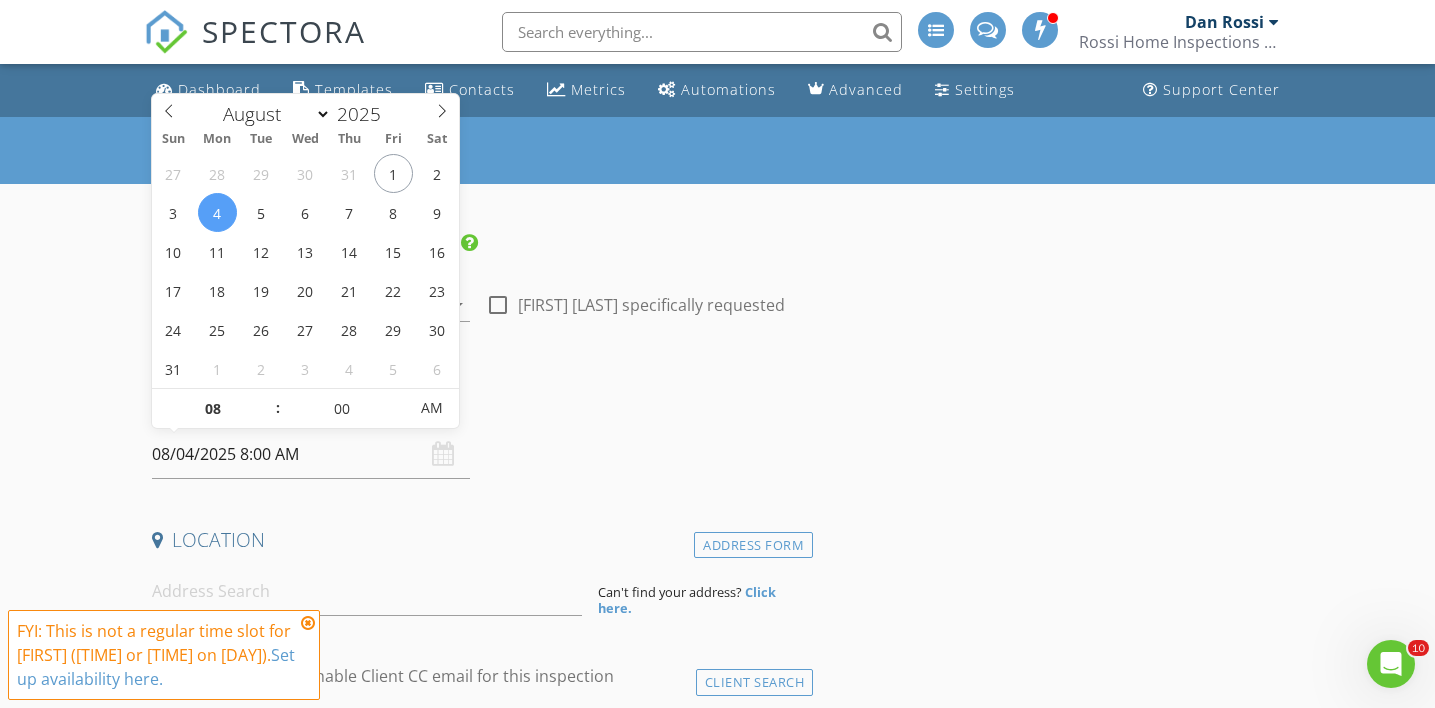 click on "08/04/2025 8:00 AM" at bounding box center (311, 454) 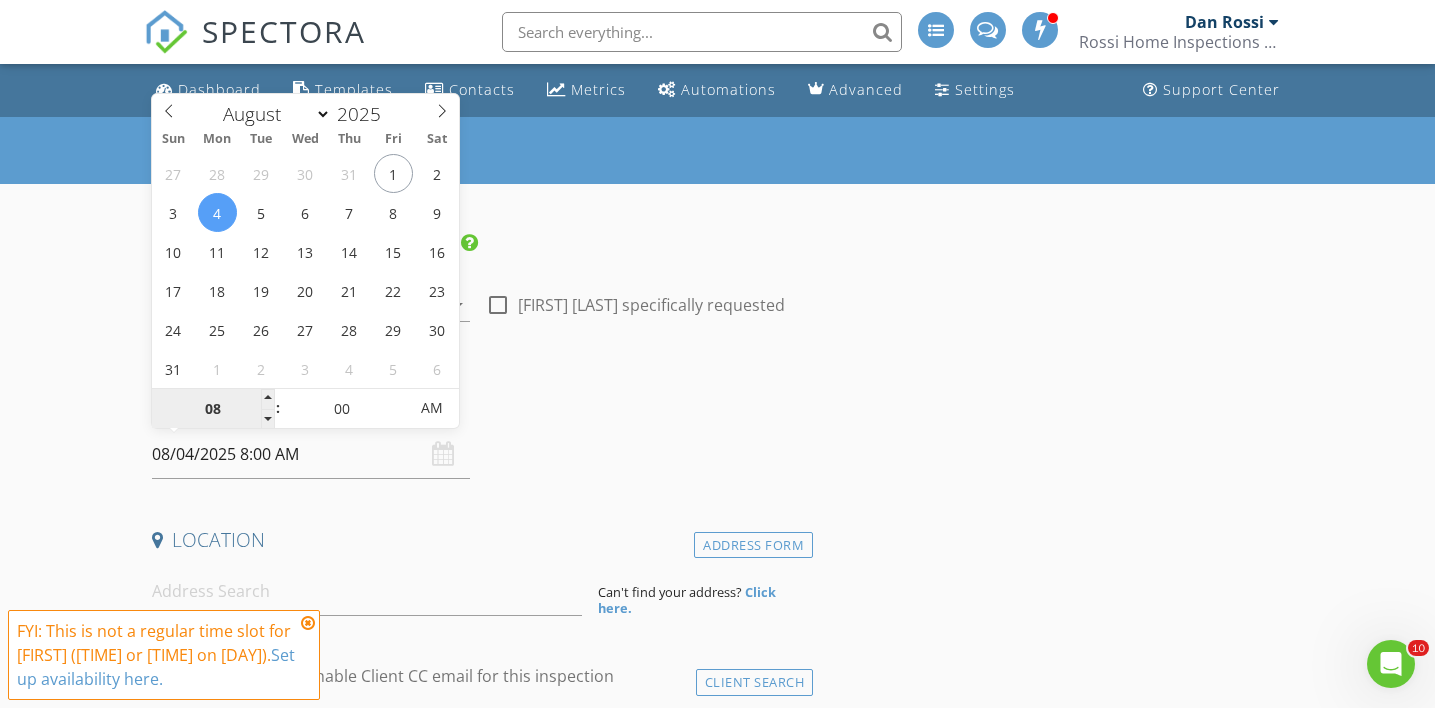 click on "08" at bounding box center [213, 409] 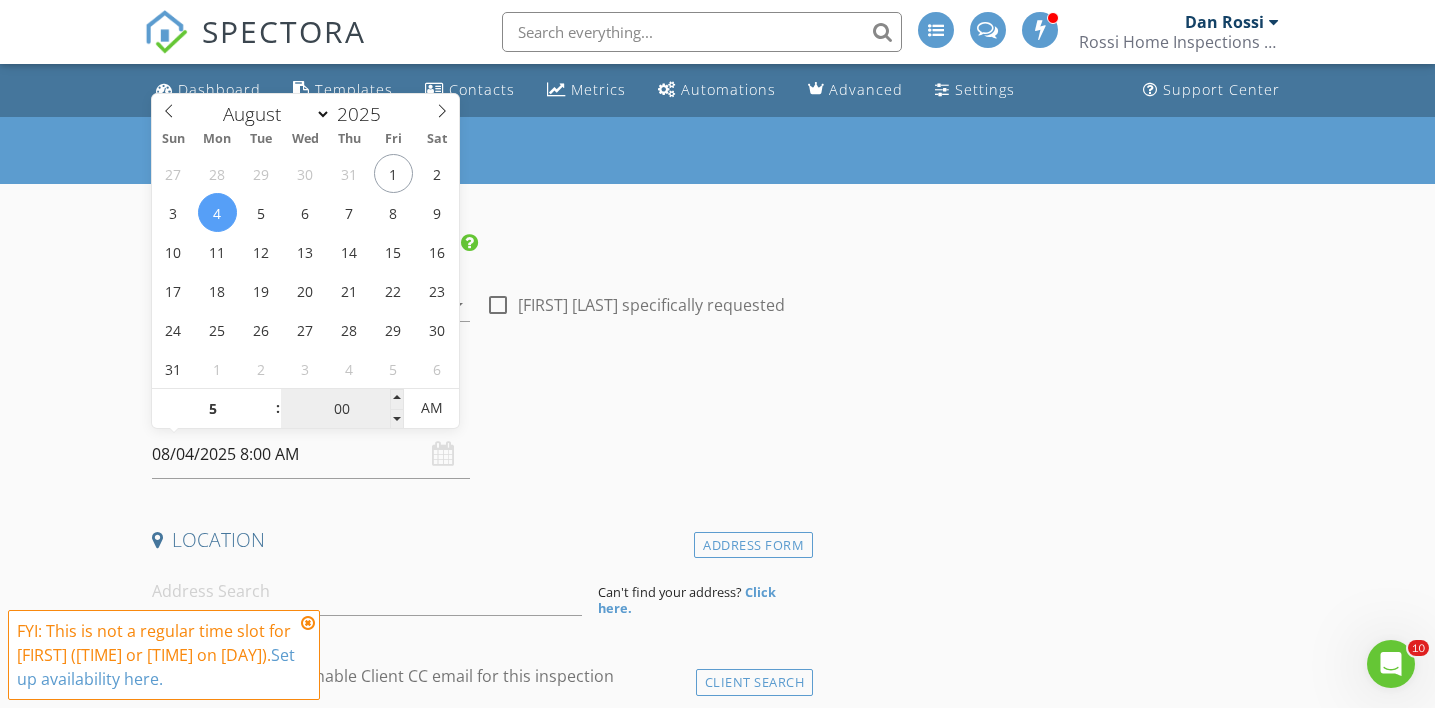 type on "05" 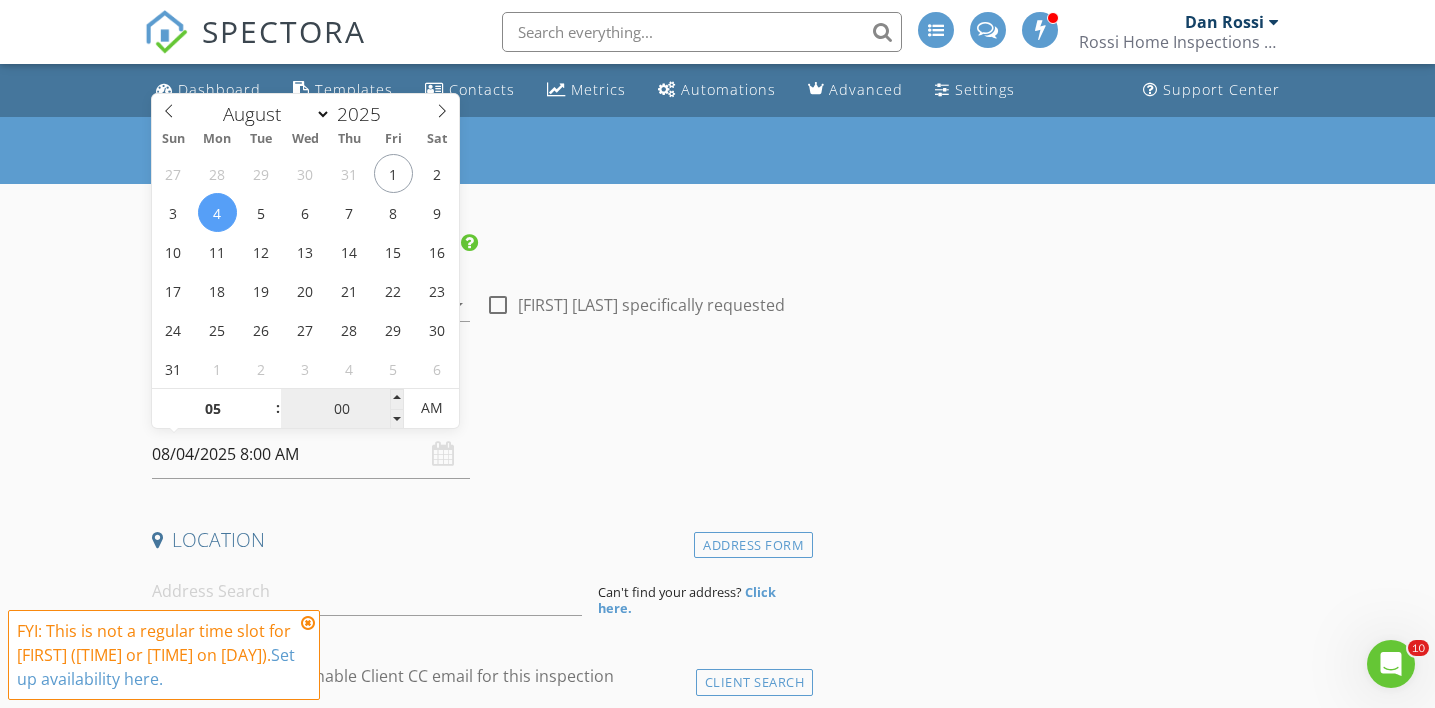 type on "08/04/2025 5:00 AM" 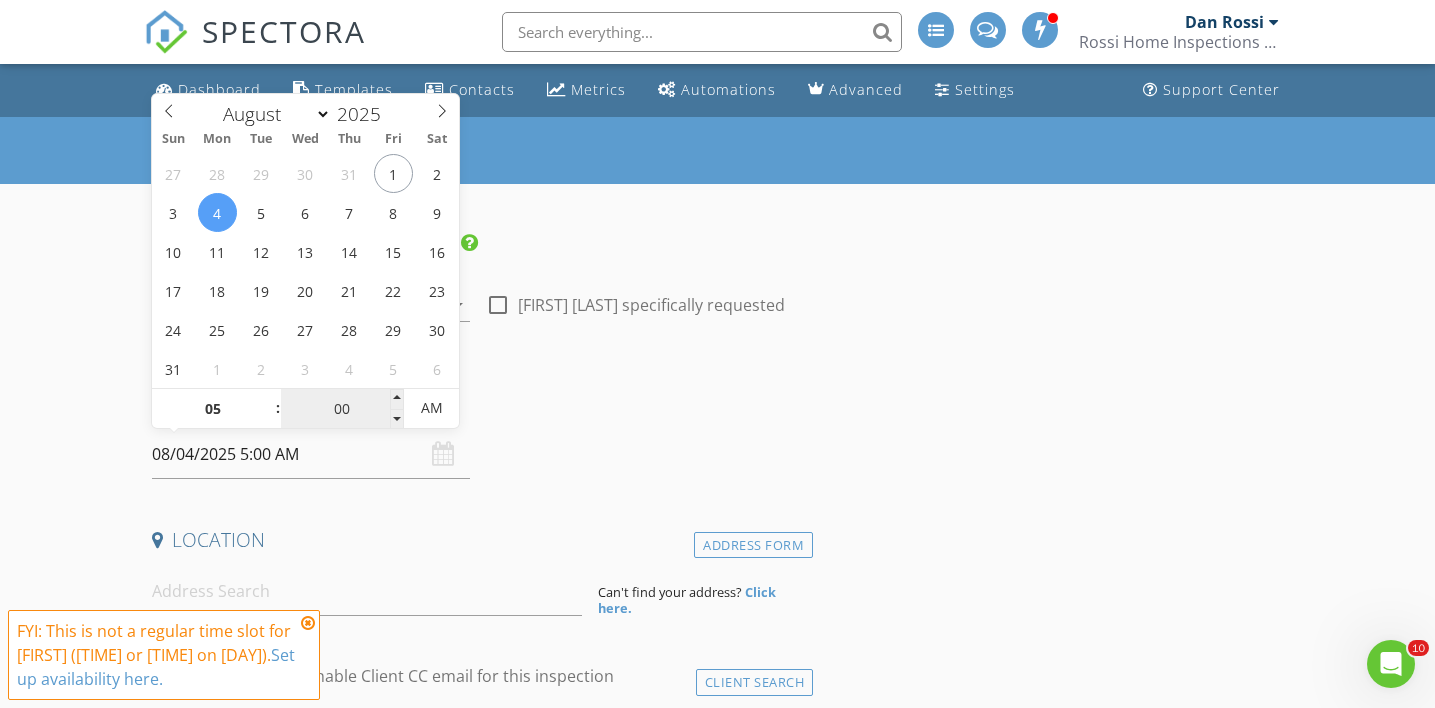 click on "00" at bounding box center (342, 409) 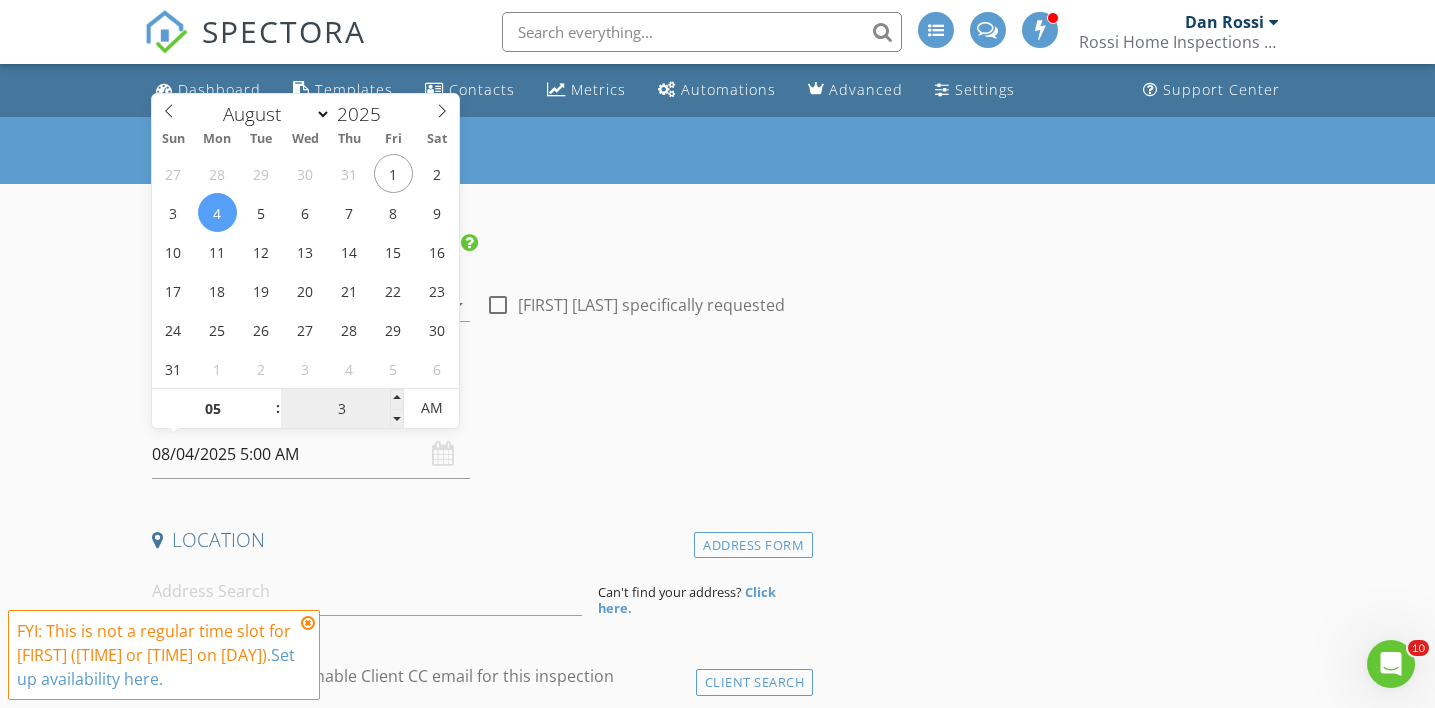 type on "30" 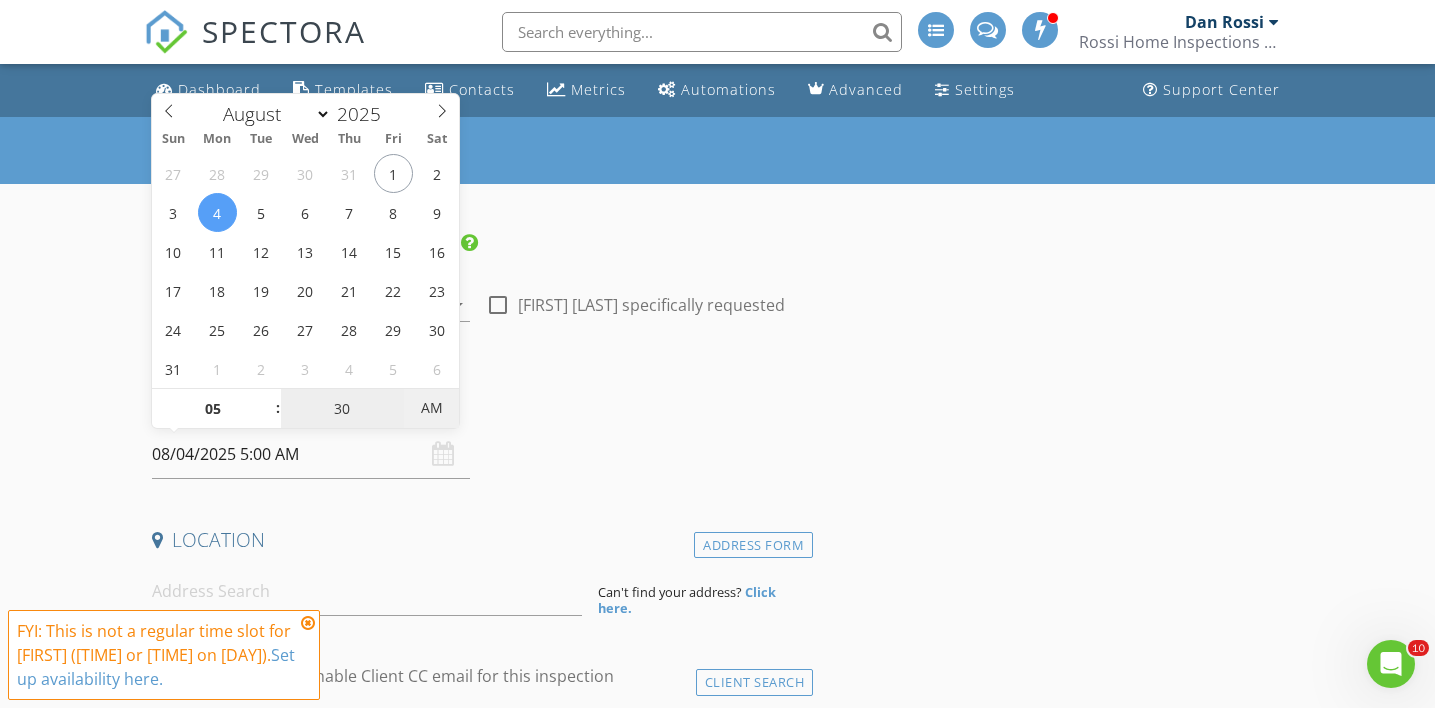 type on "08/04/2025 5:30 PM" 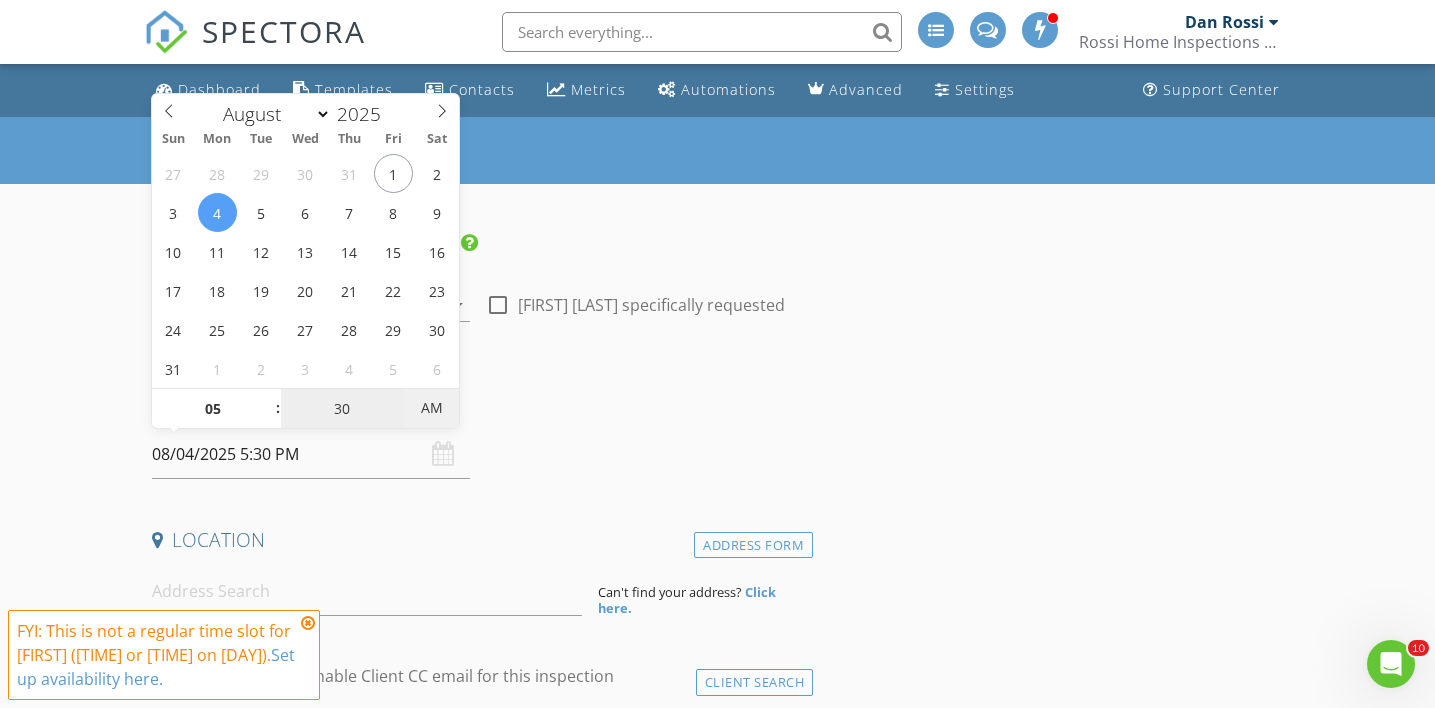 click on "AM" at bounding box center (431, 408) 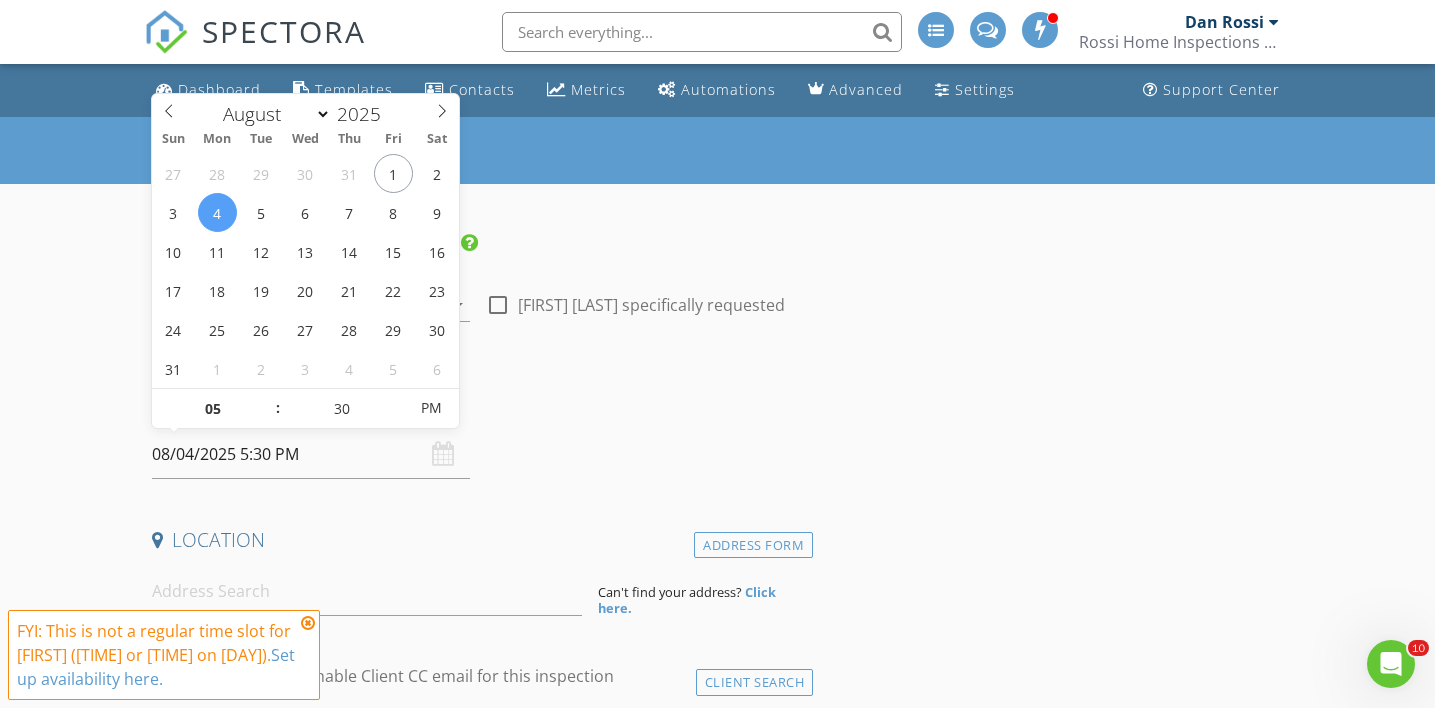 click on "Date/Time" at bounding box center (479, 410) 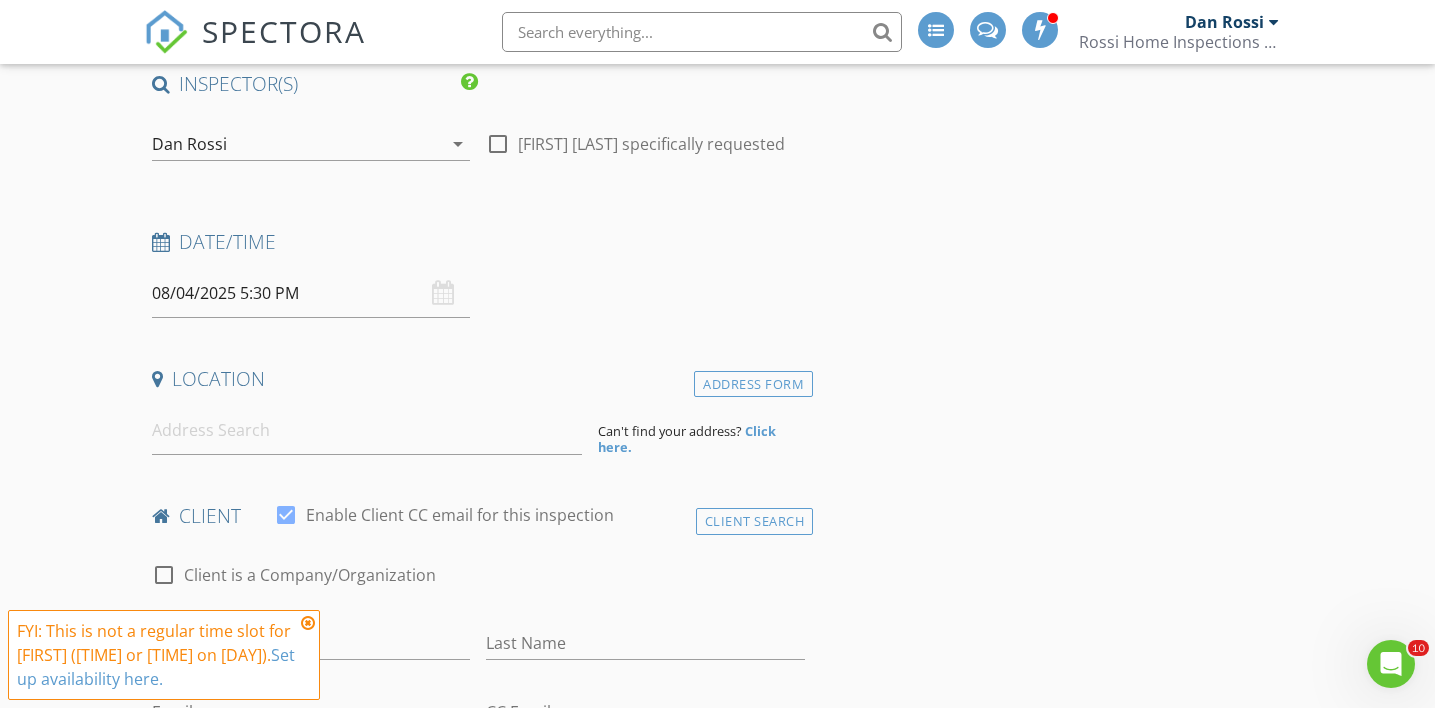 scroll, scrollTop: 200, scrollLeft: 0, axis: vertical 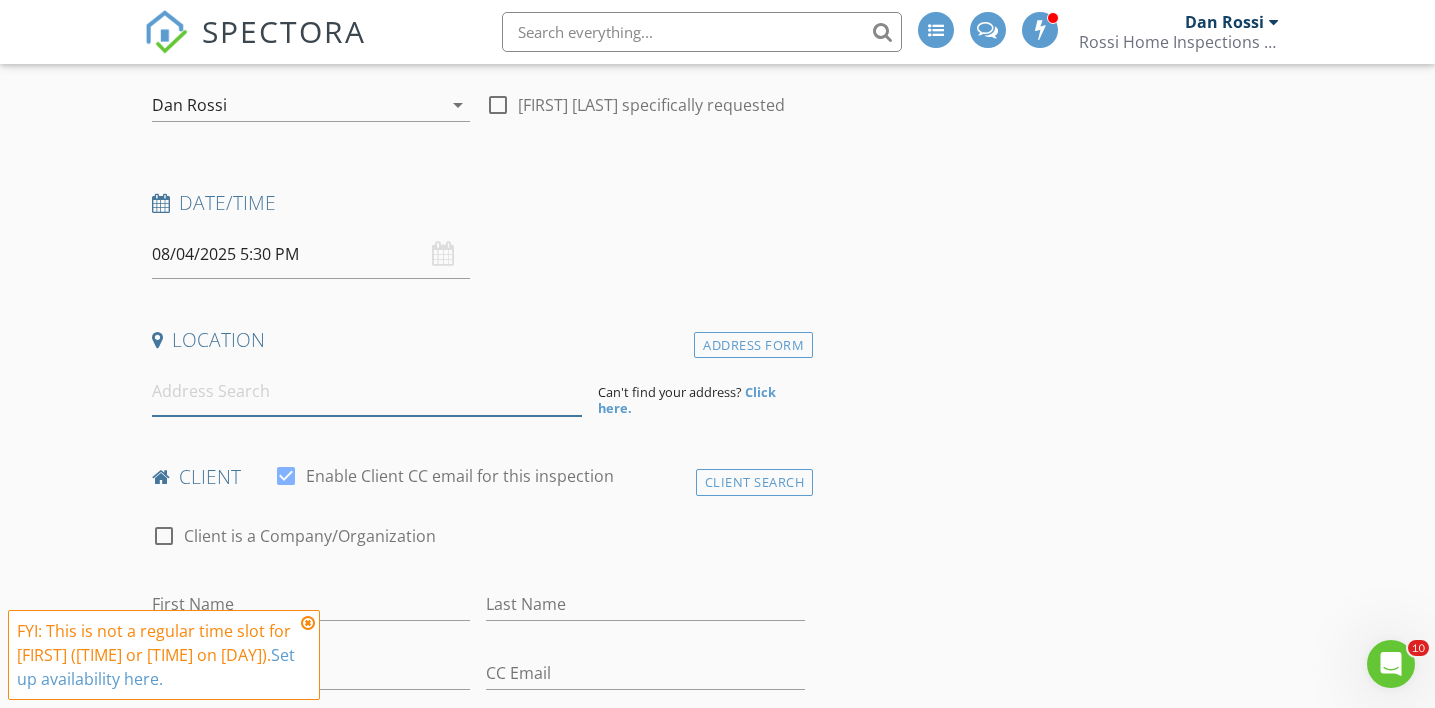 click at bounding box center (367, 391) 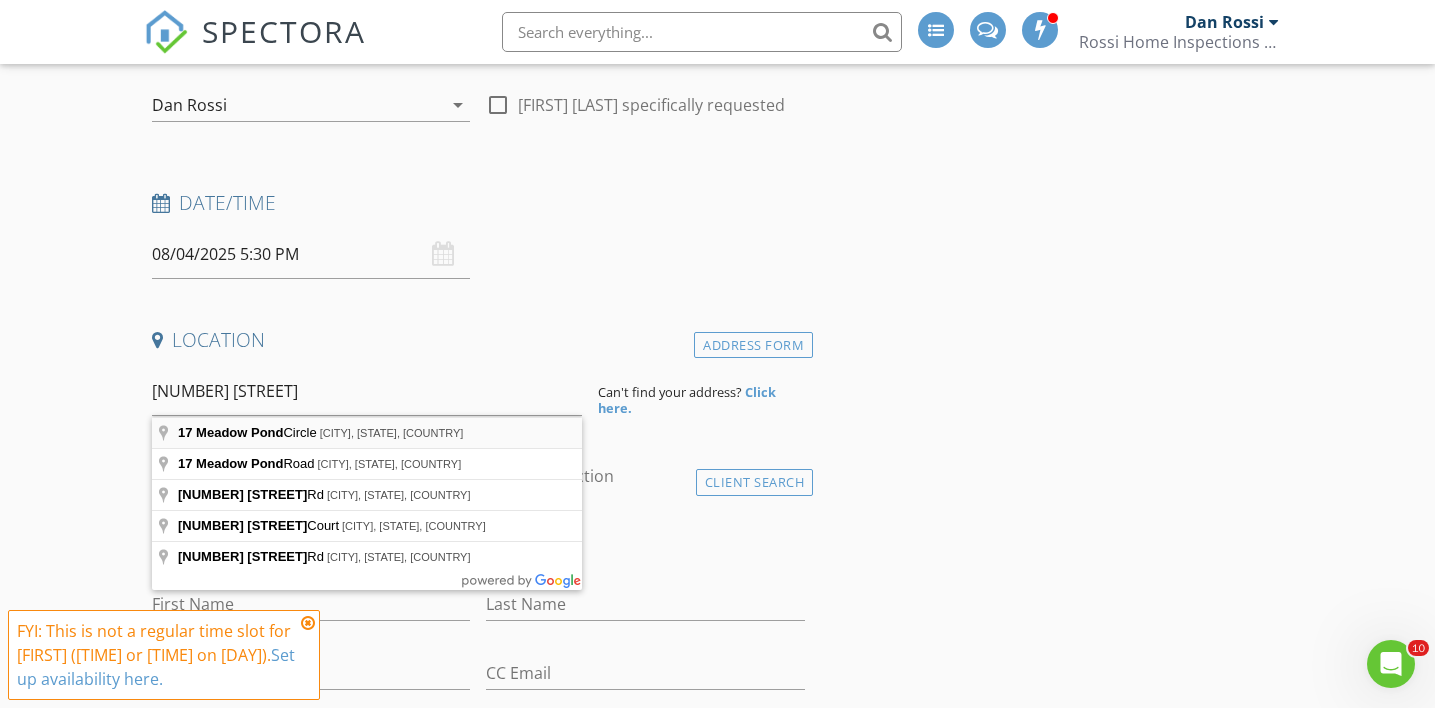 type on "17 Meadow Pond Circle, Miller Place, NY, USA" 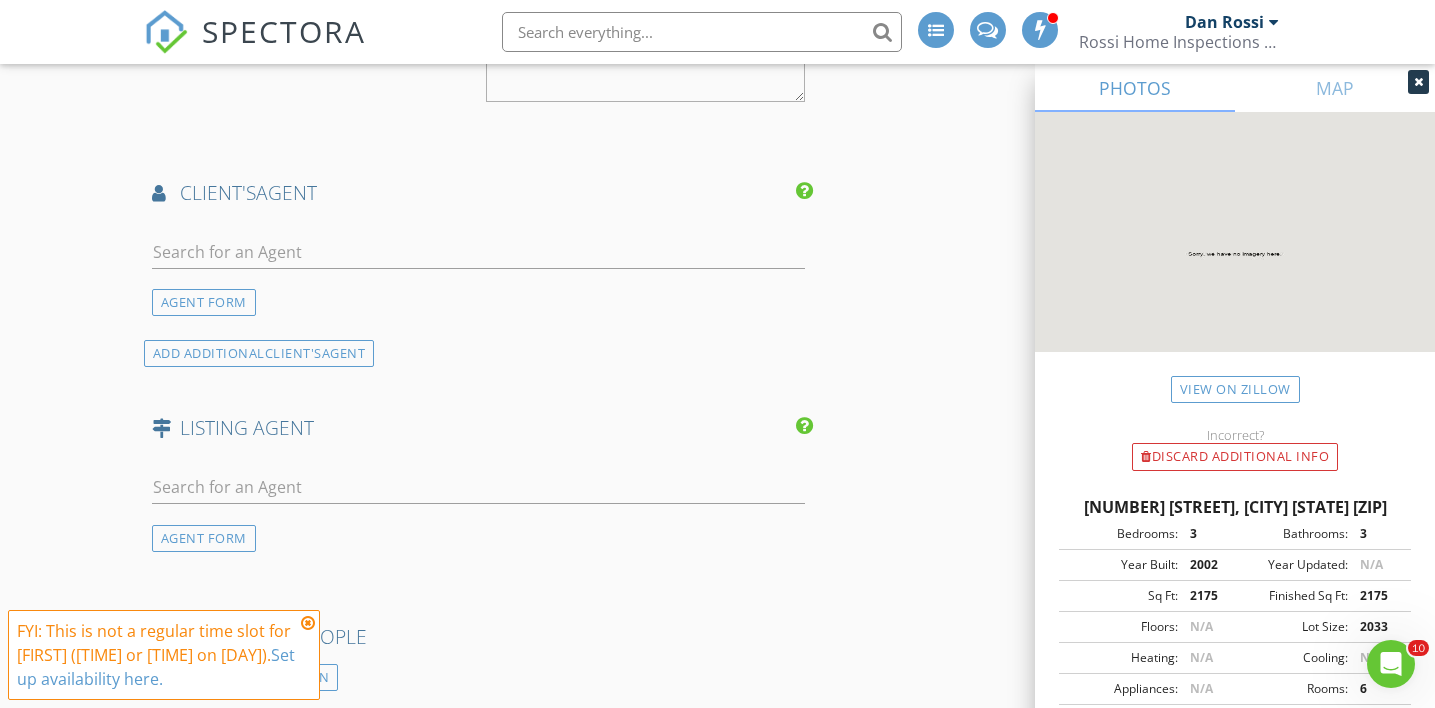 scroll, scrollTop: 2249, scrollLeft: 0, axis: vertical 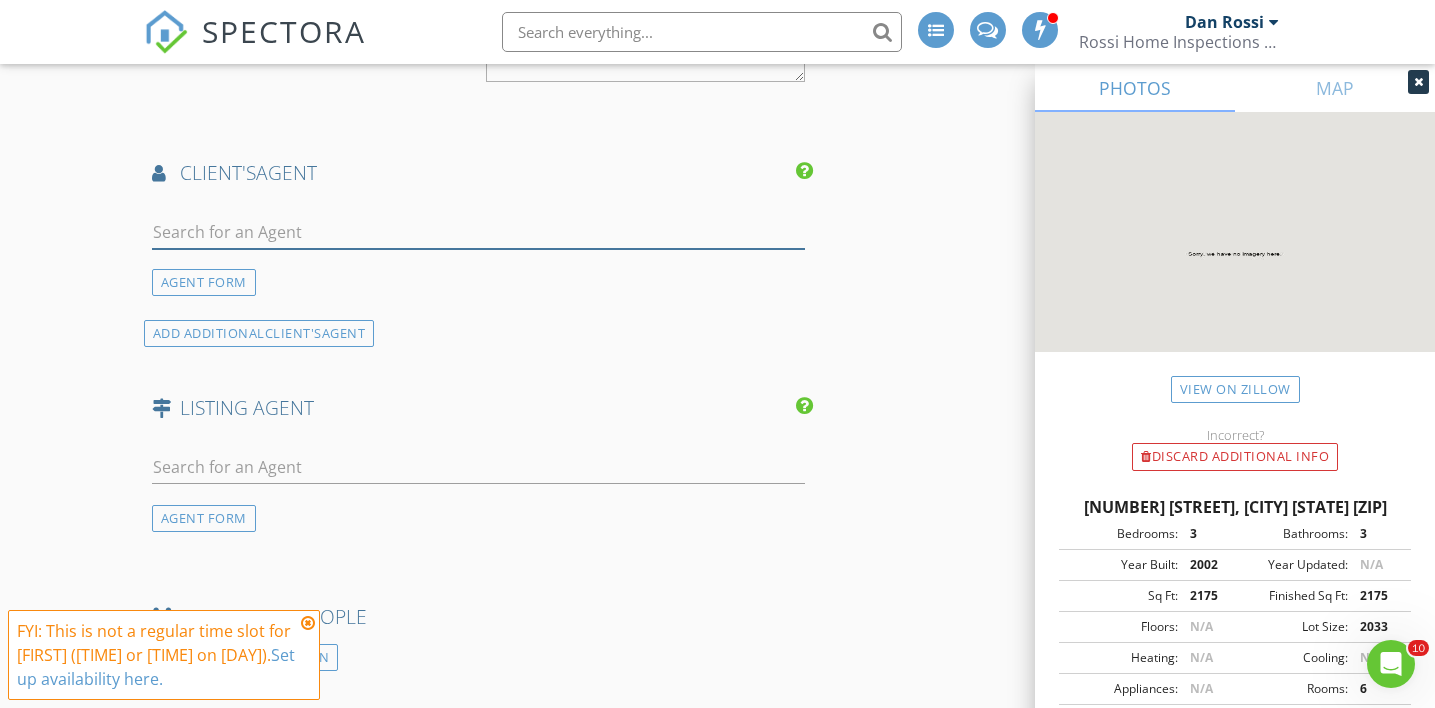 click at bounding box center (479, 232) 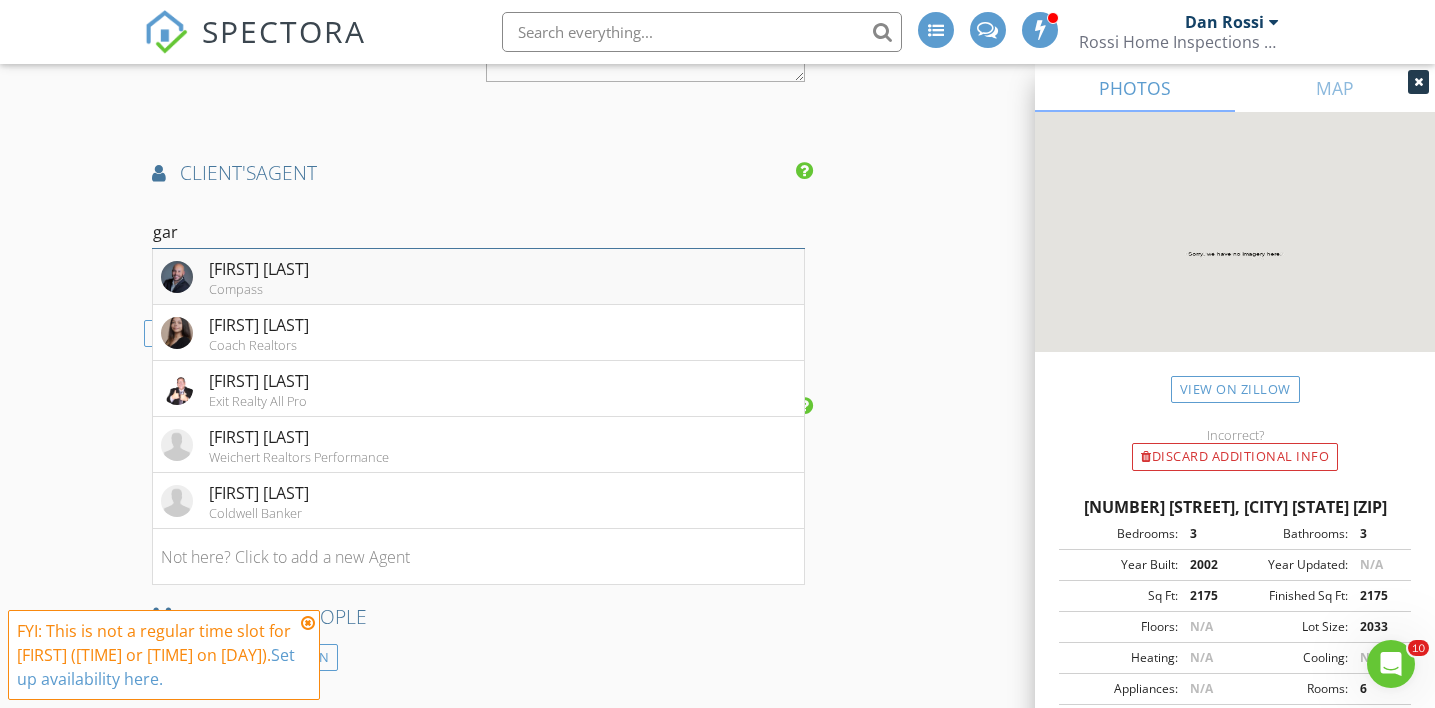 type on "gar" 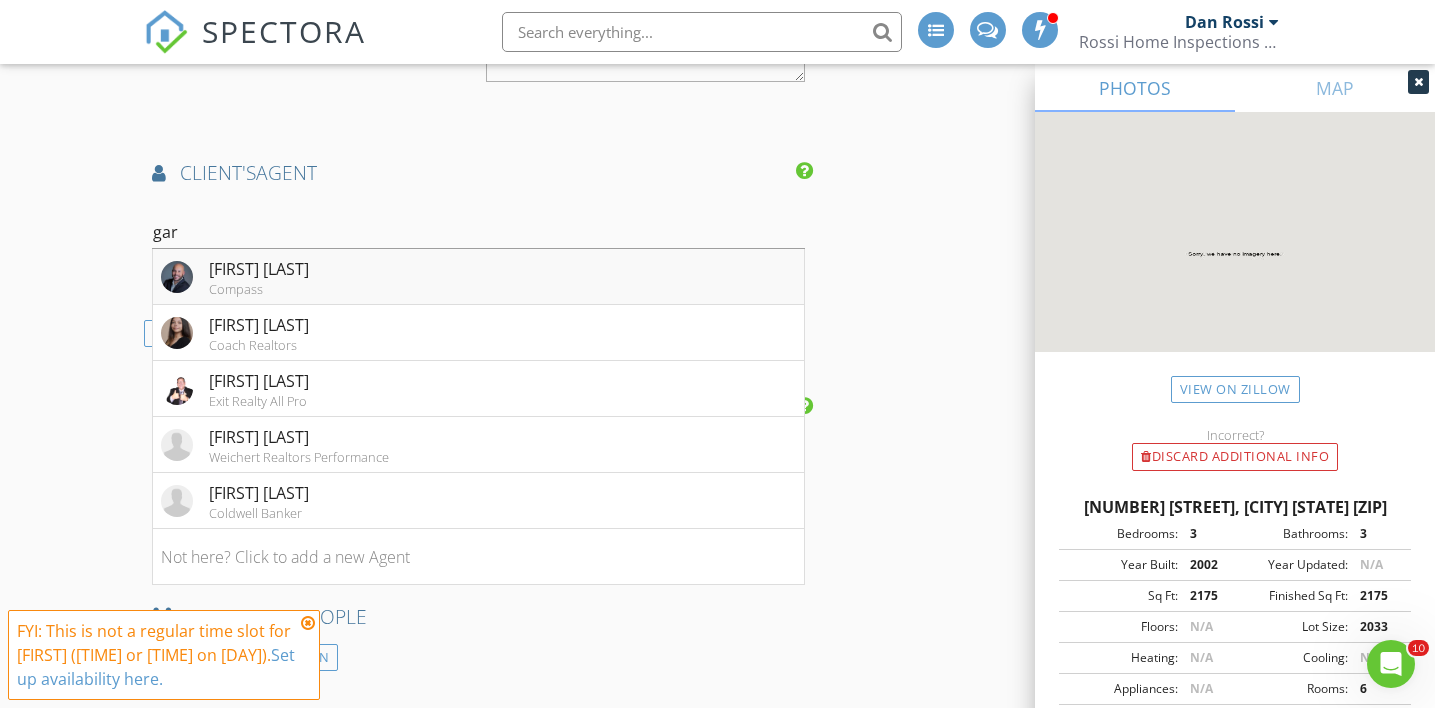 click on "Garrett Forman
Compass" at bounding box center (479, 277) 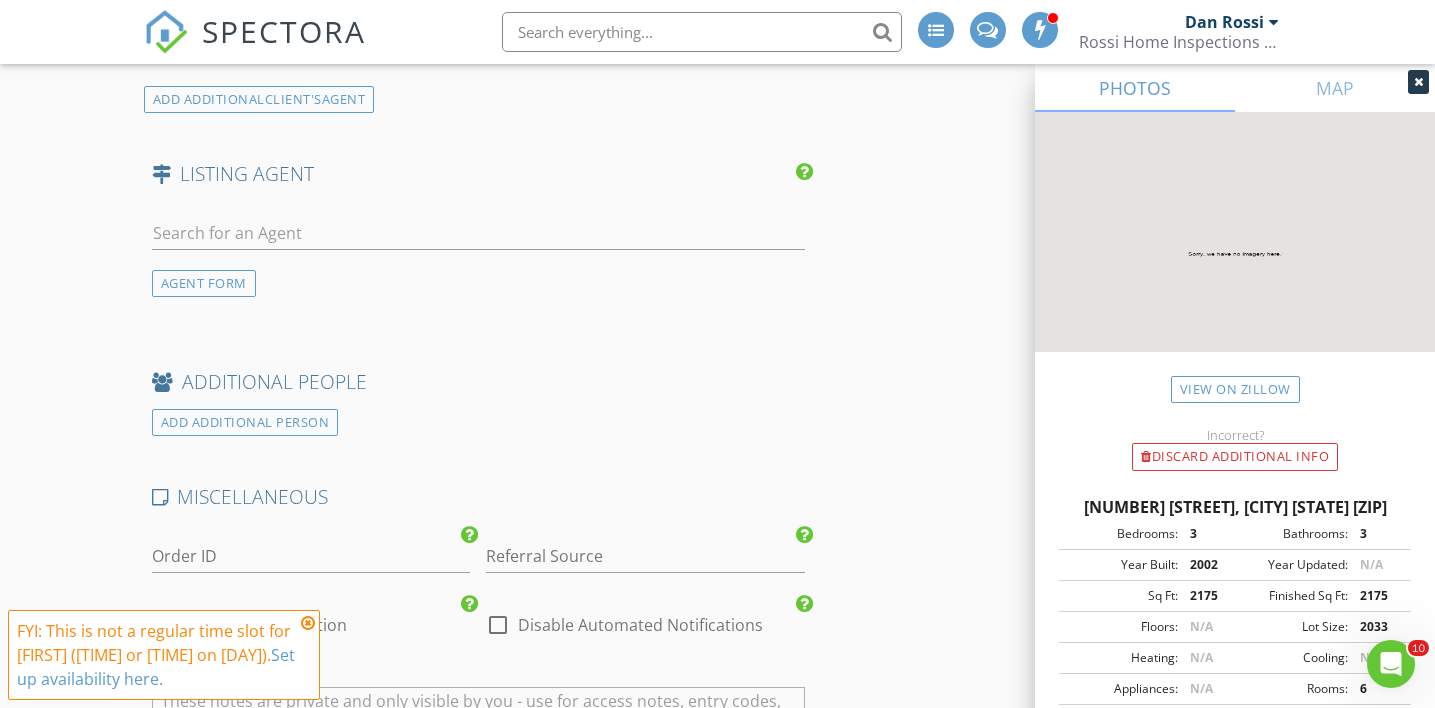 scroll, scrollTop: 2875, scrollLeft: 0, axis: vertical 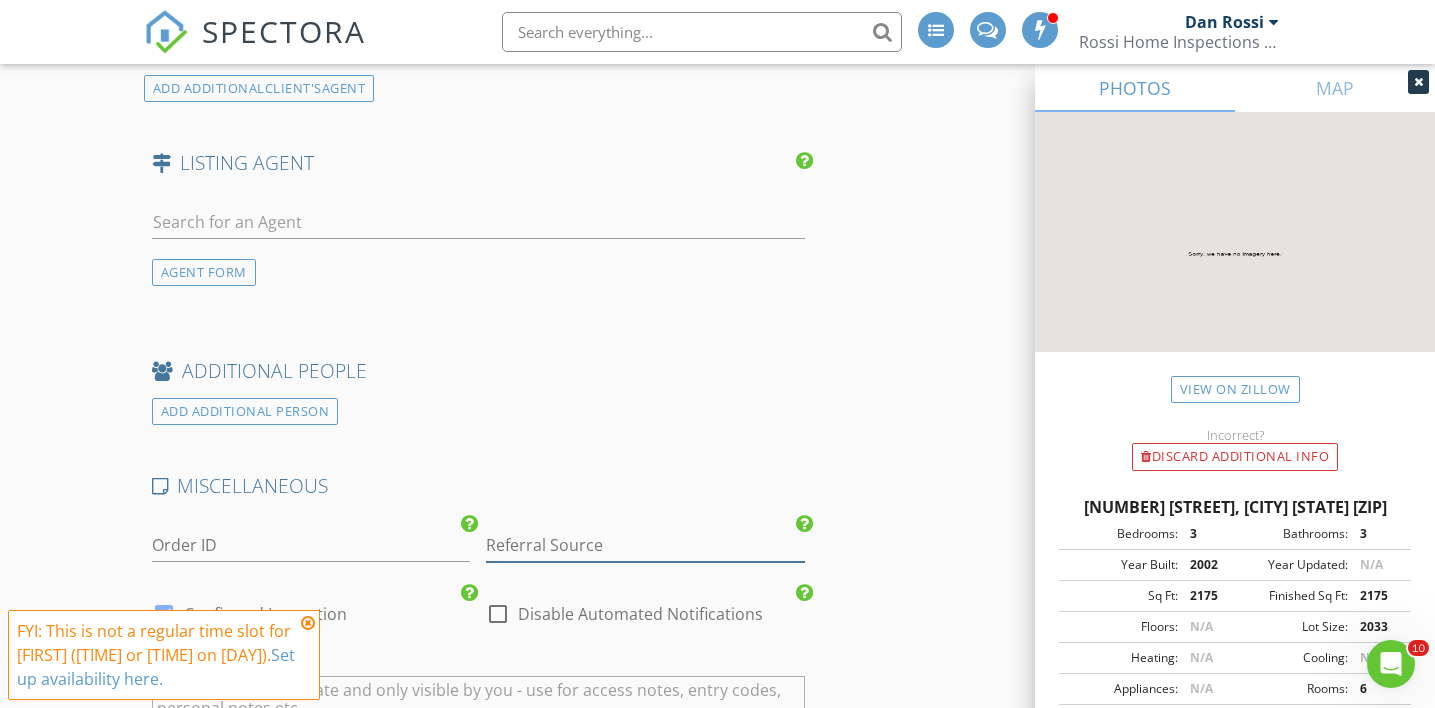 click at bounding box center [645, 545] 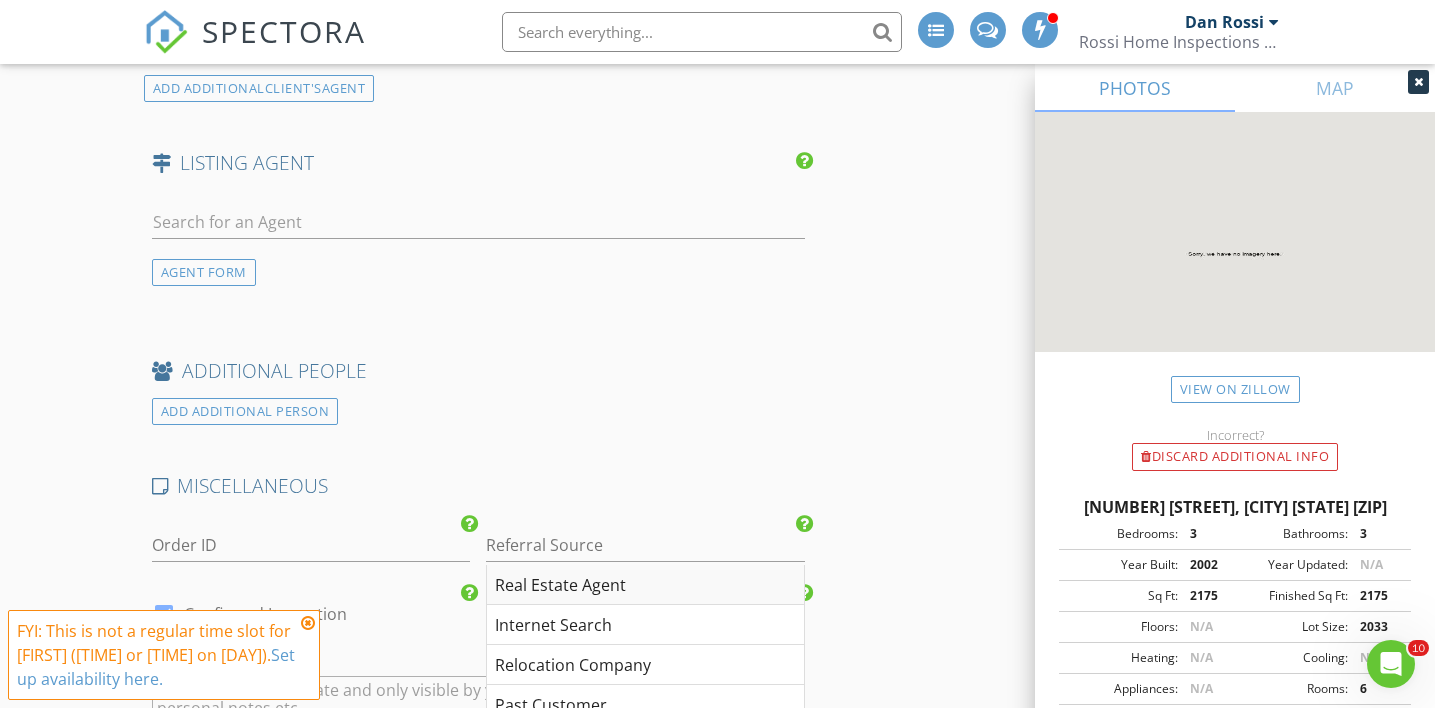 click on "Real Estate Agent" at bounding box center [645, 585] 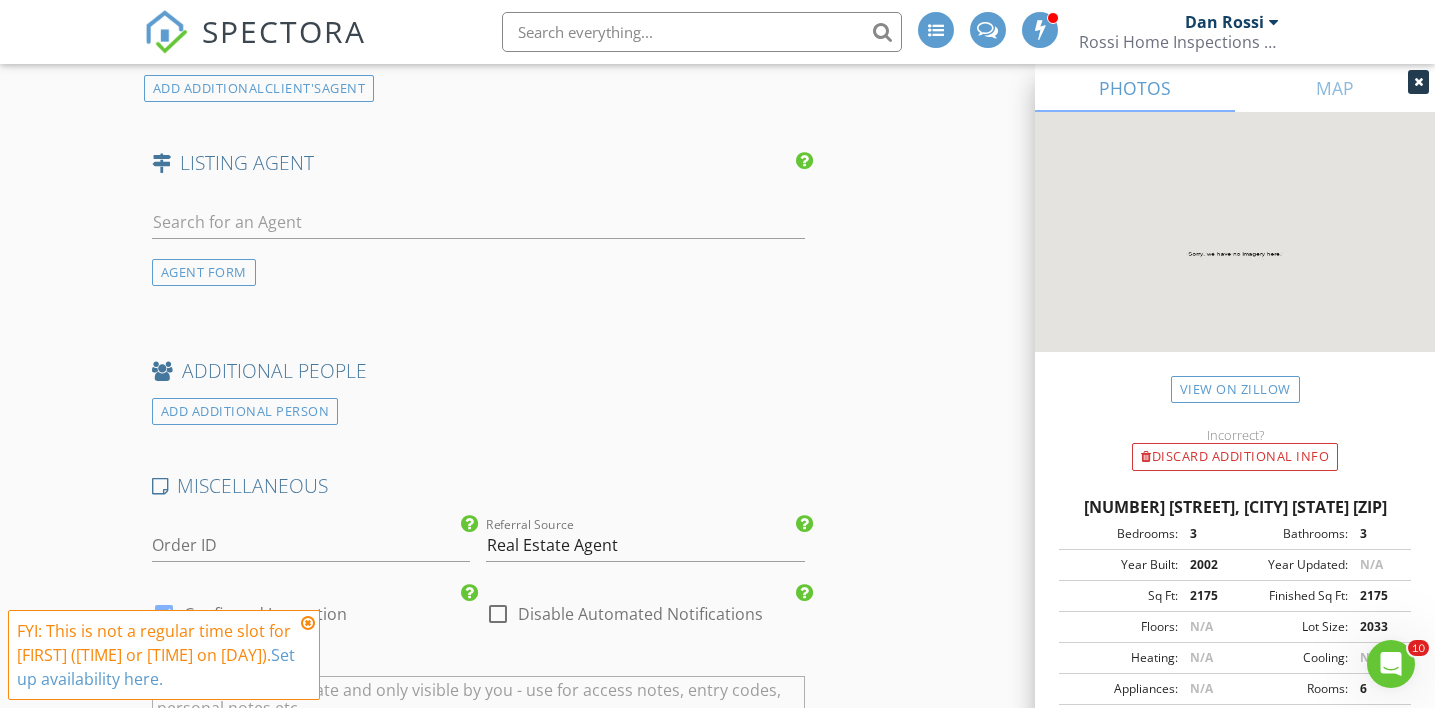 click at bounding box center (308, 623) 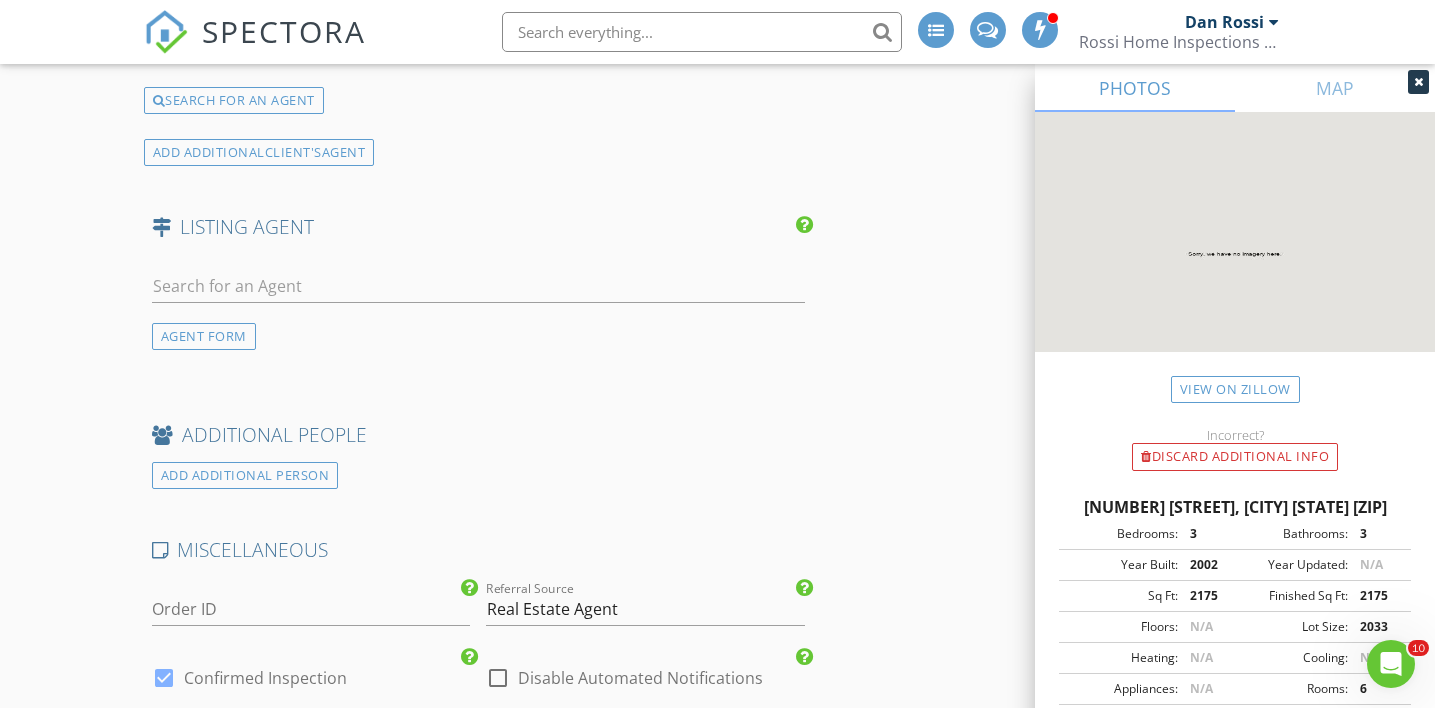 scroll, scrollTop: 2783, scrollLeft: 0, axis: vertical 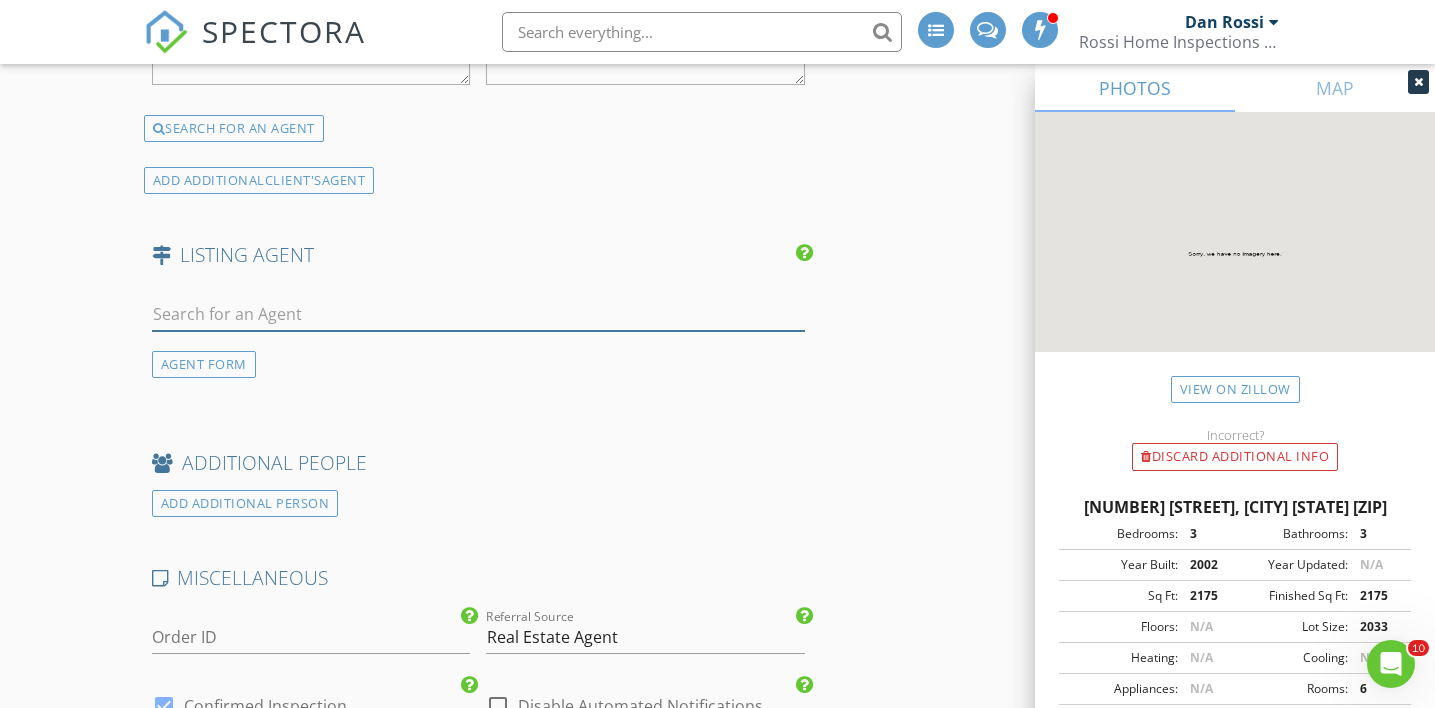 click at bounding box center [479, 314] 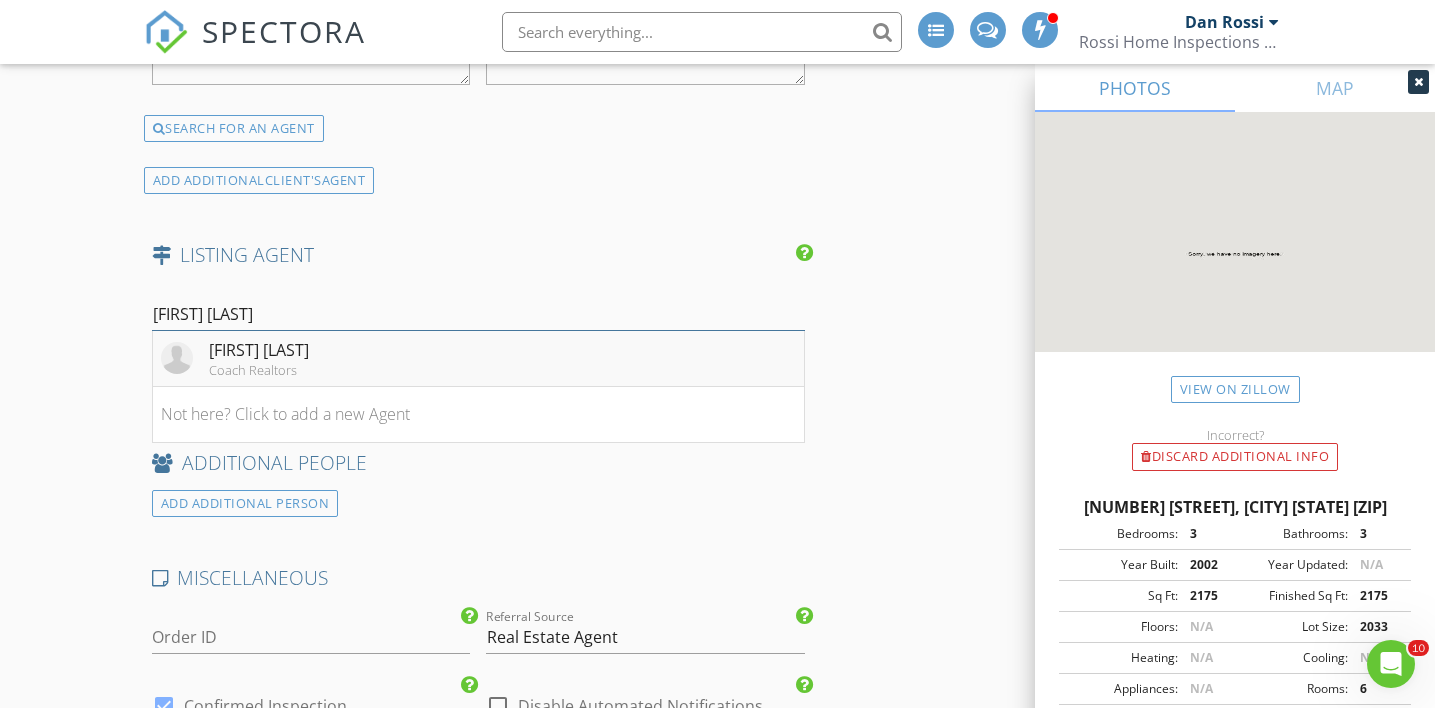 type on "lisa mol" 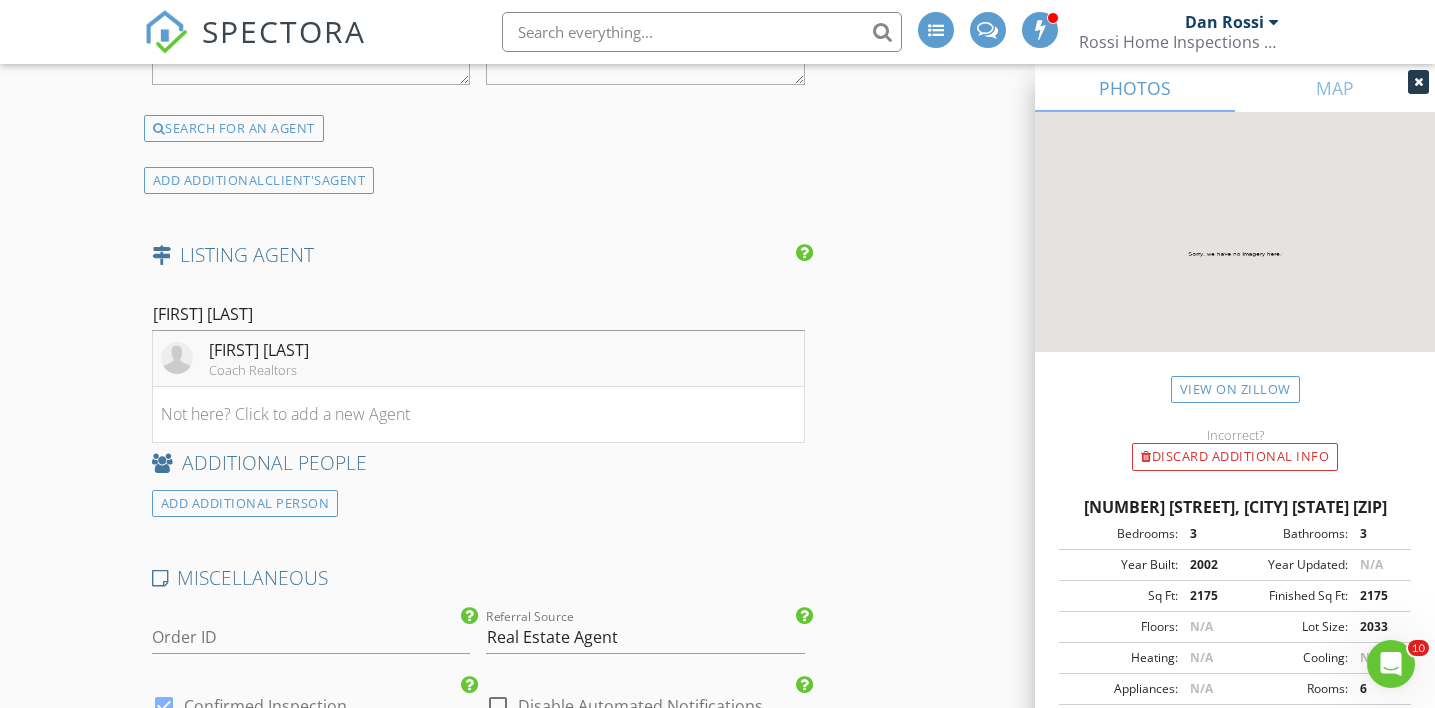 click on "Lisa Molinelli
Coach Realtors" at bounding box center (479, 359) 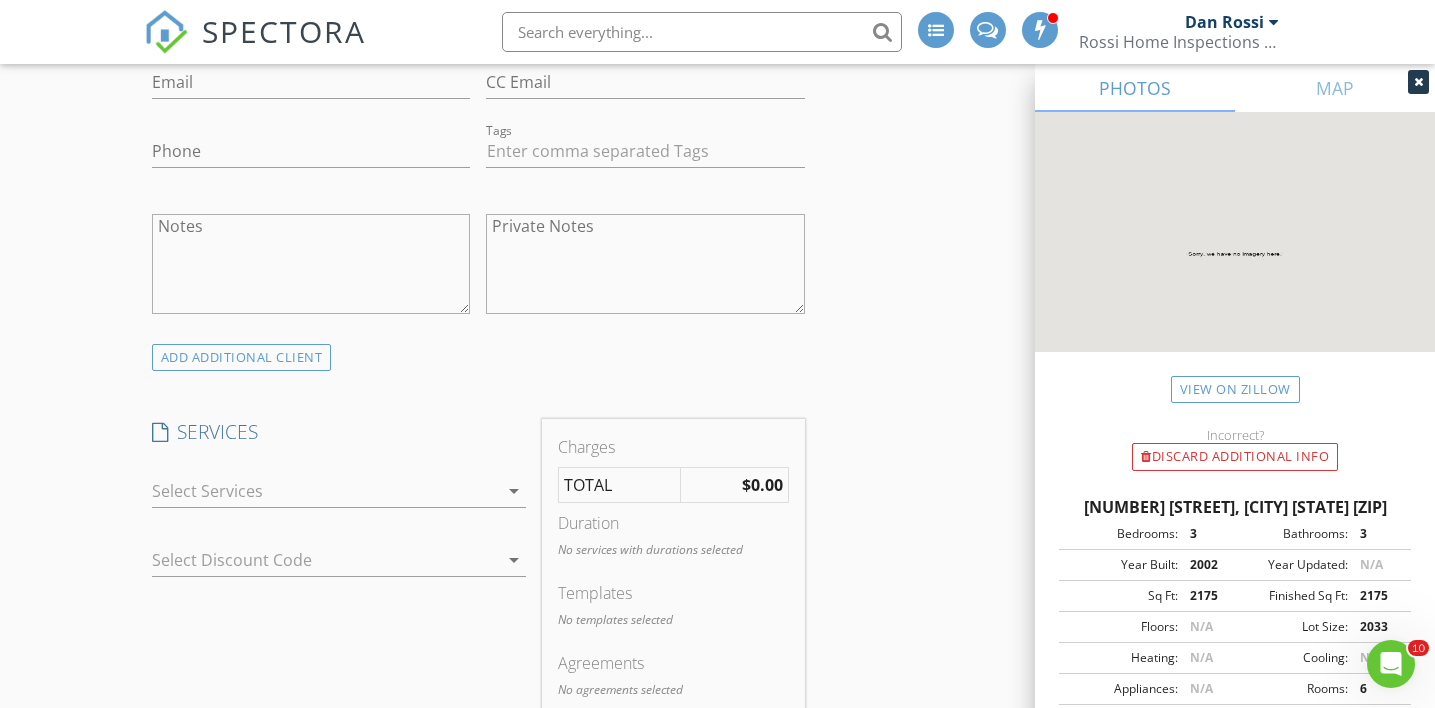 scroll, scrollTop: 1202, scrollLeft: 0, axis: vertical 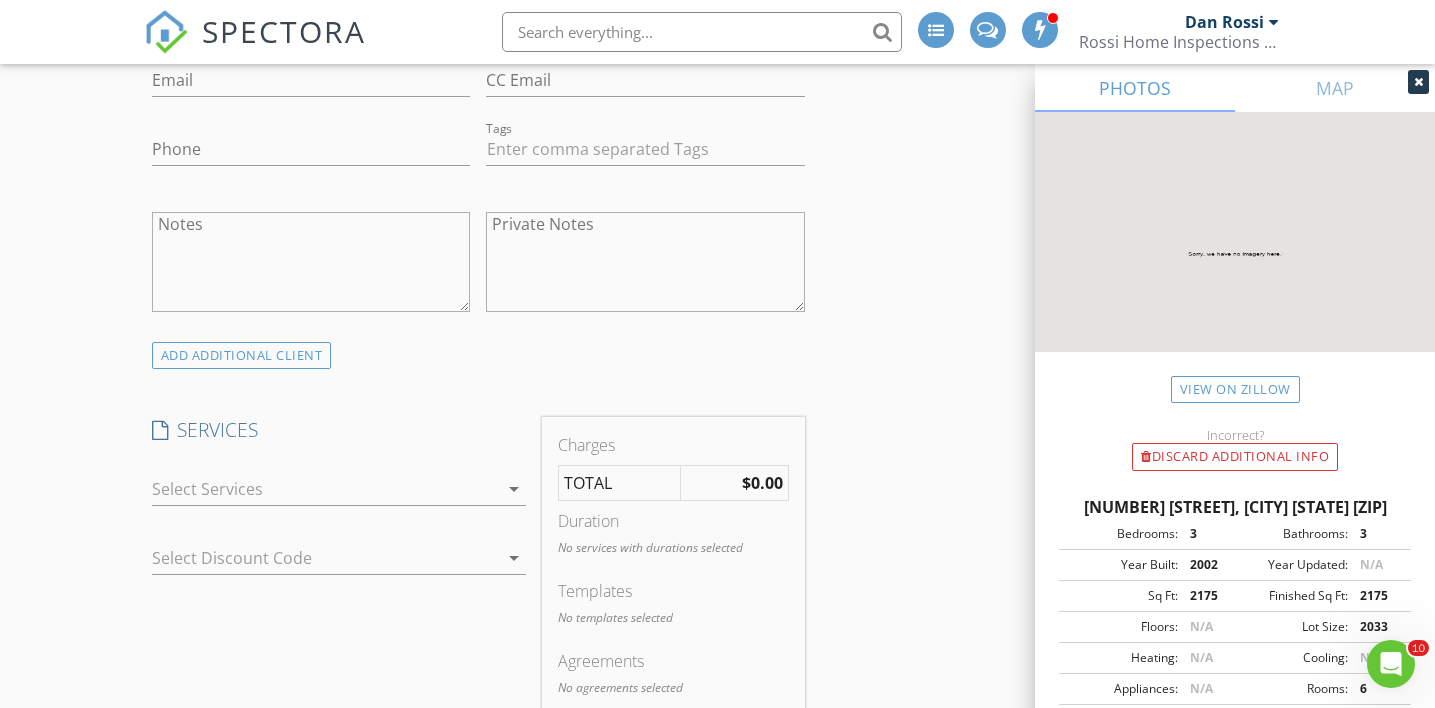 click at bounding box center [325, 489] 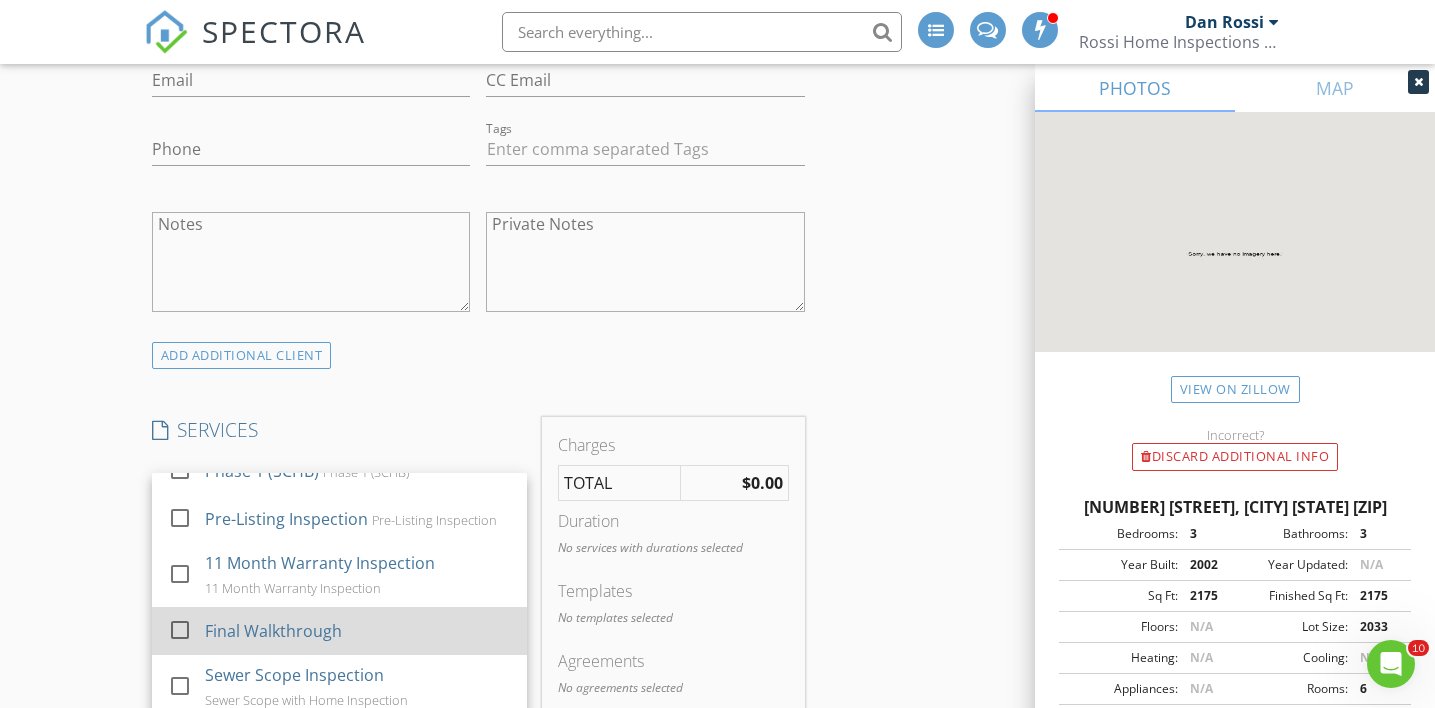 scroll, scrollTop: 0, scrollLeft: 0, axis: both 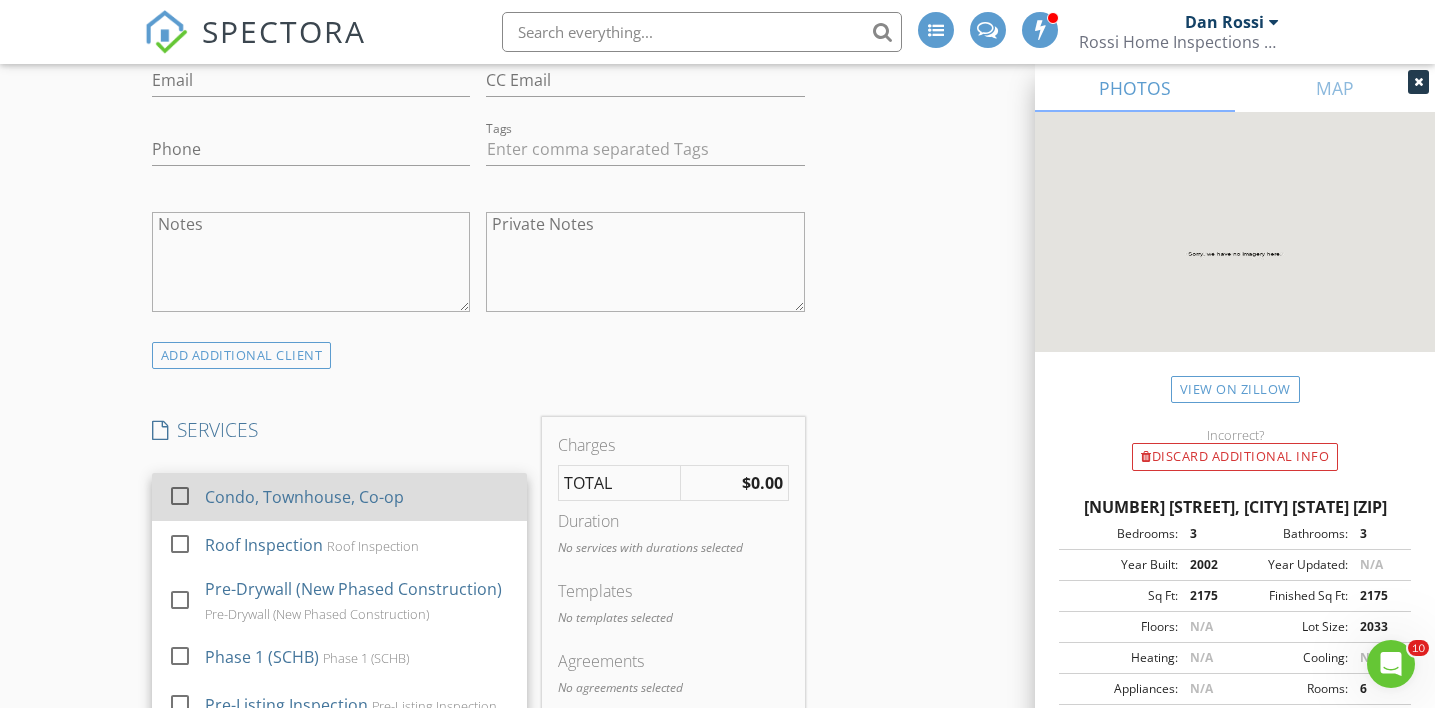 click on "Condo, Townhouse, Co-op" at bounding box center [357, 497] 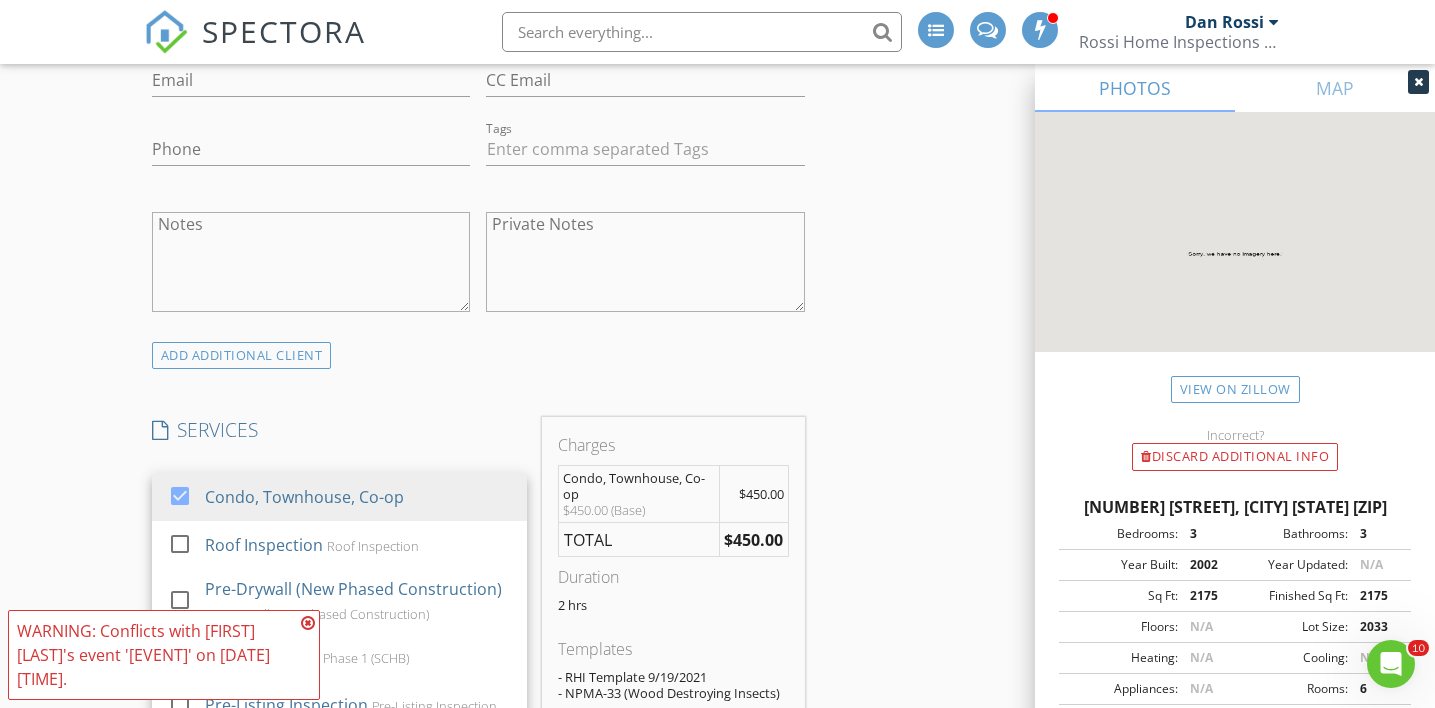 click on "ADD ADDITIONAL client" at bounding box center (479, 355) 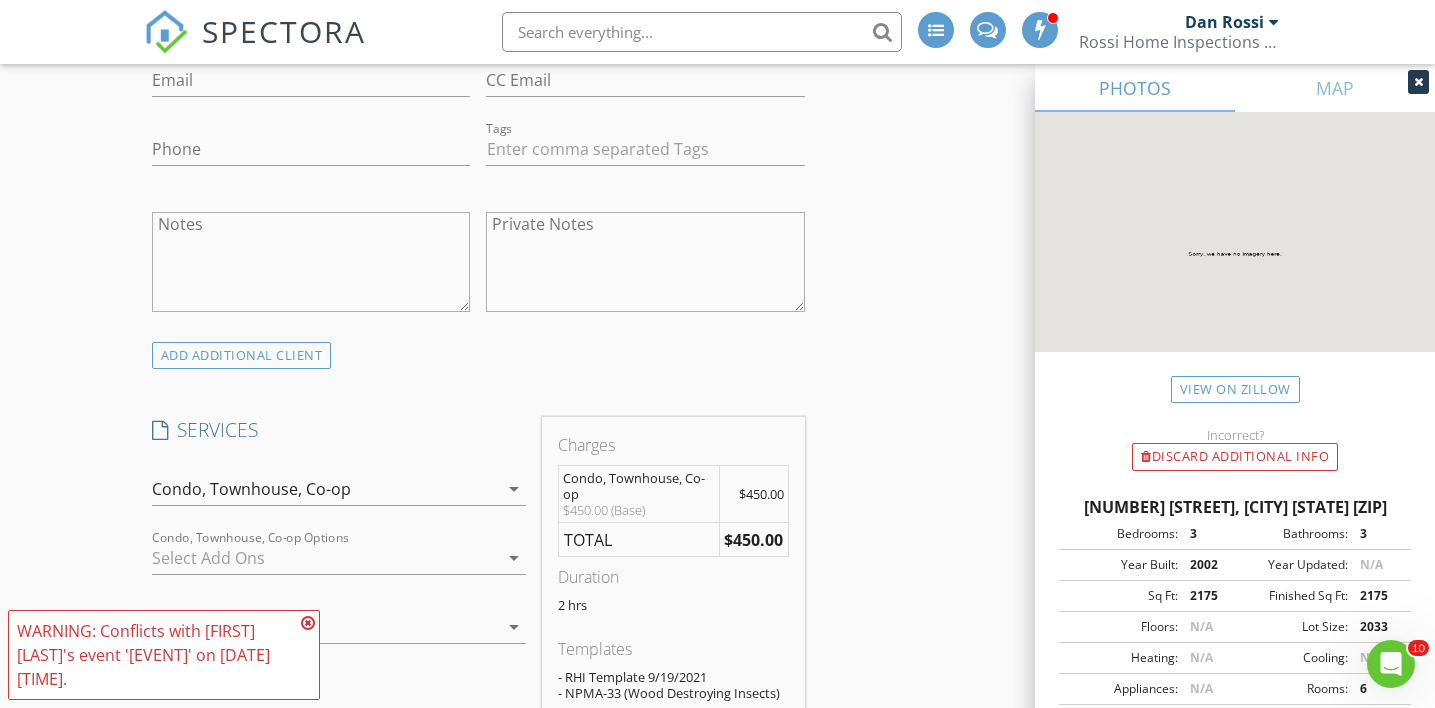 click at bounding box center (325, 558) 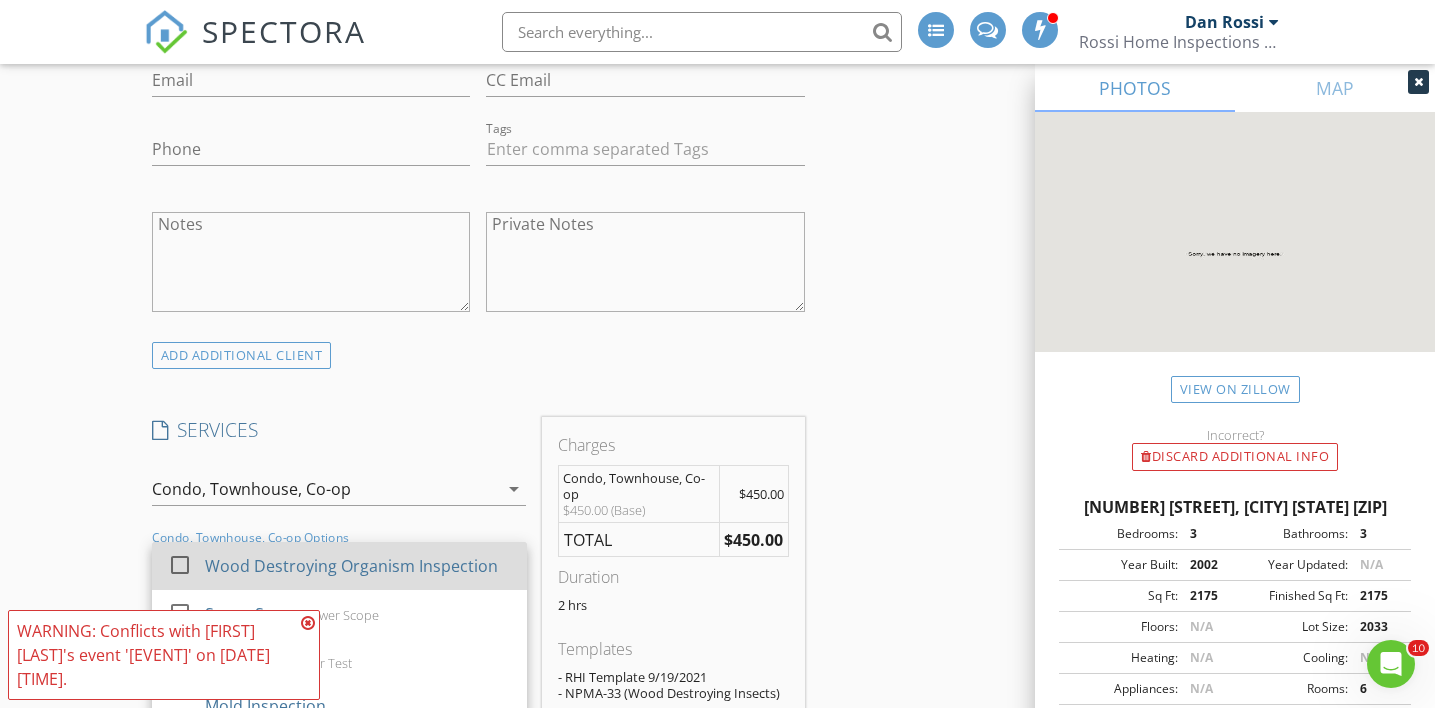 click on "Wood Destroying Organism Inspection" at bounding box center [350, 566] 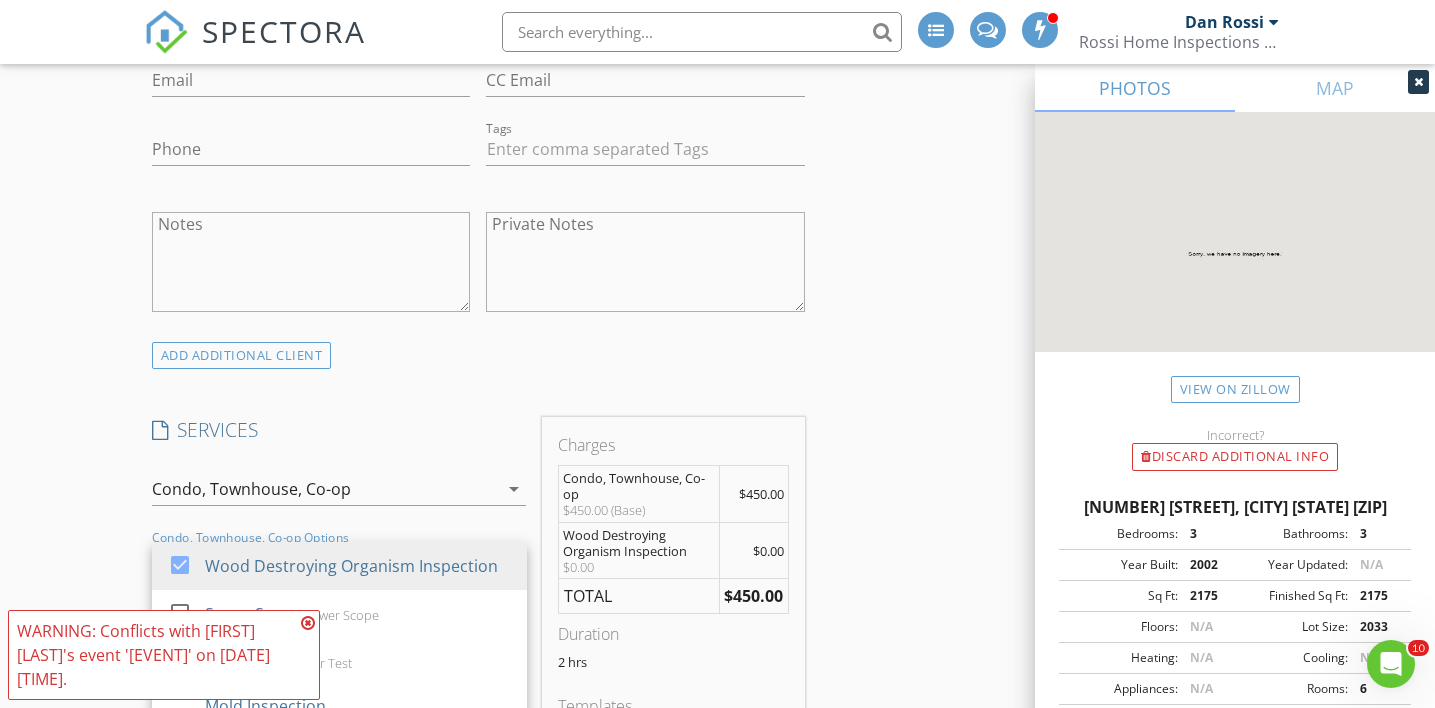 click on "INSPECTOR(S)
check_box   Dan Rossi   PRIMARY   check_box_outline_blank   Mike Rossi     check_box_outline_blank   Anthony Parisi     Dan Rossi arrow_drop_down   check_box_outline_blank Dan Rossi specifically requested
Date/Time
08/04/2025 5:30 PM
Location
Address Search       Address 17 Meadow Pond Cir   Unit   City Miller Place   State NY   Zip 11764   County Suffolk     Square Feet 2175   Year Built 2002   Foundation arrow_drop_down     Dan Rossi     22.9 miles     (36 minutes)
client
check_box Enable Client CC email for this inspection   Client Search     check_box_outline_blank Client is a Company/Organization     First Name   Last Name   Email   CC Email   Phone         Tags         Notes   Private Notes
ADD ADDITIONAL client
SERVICES
check_box   Condo, Townhouse, Co-op" at bounding box center (479, 1166) 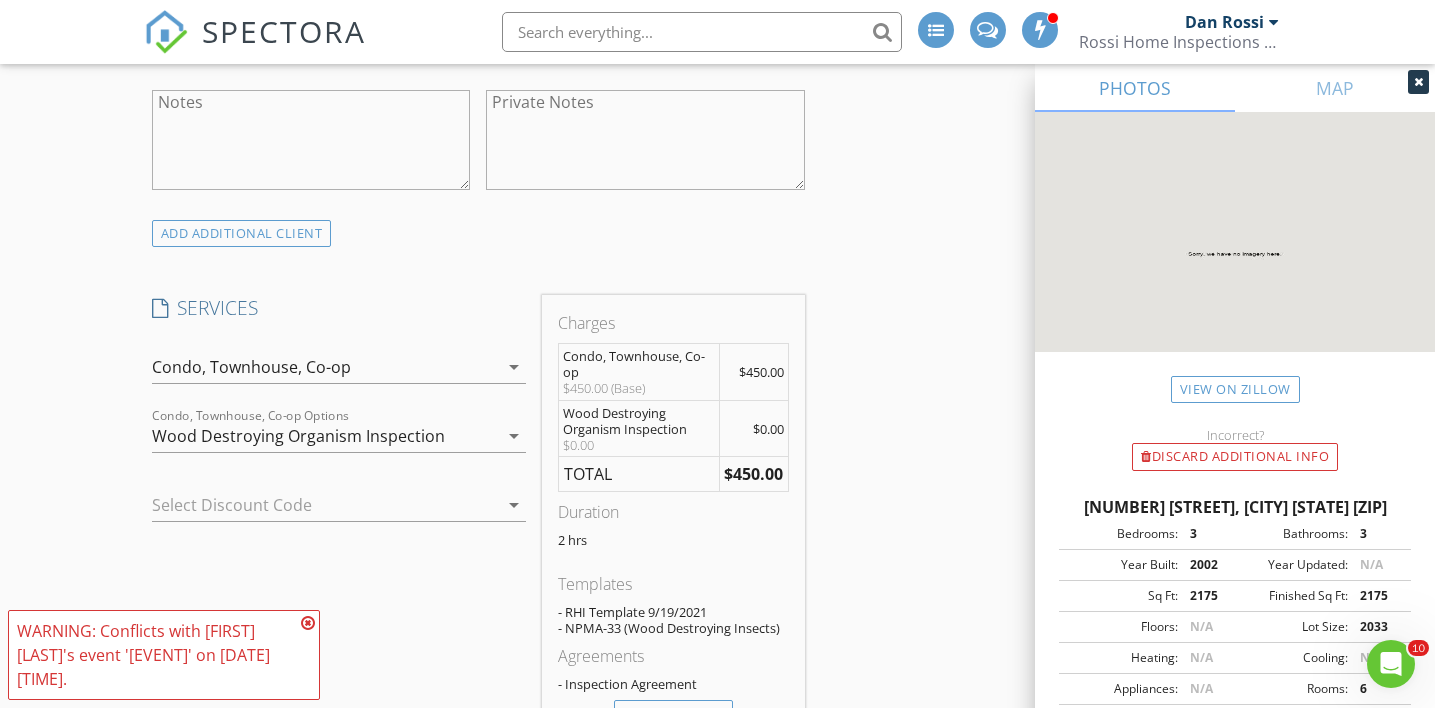 scroll, scrollTop: 1368, scrollLeft: 0, axis: vertical 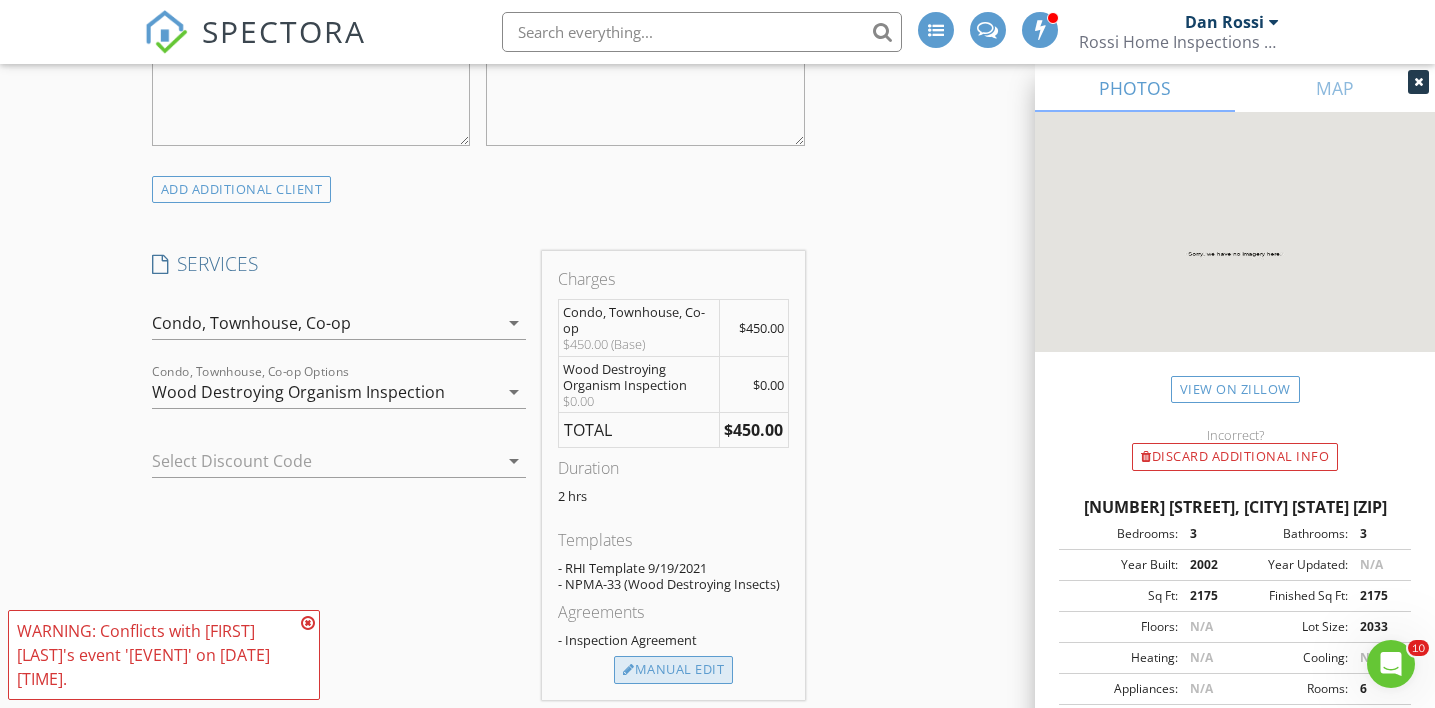 click on "Manual Edit" at bounding box center (673, 670) 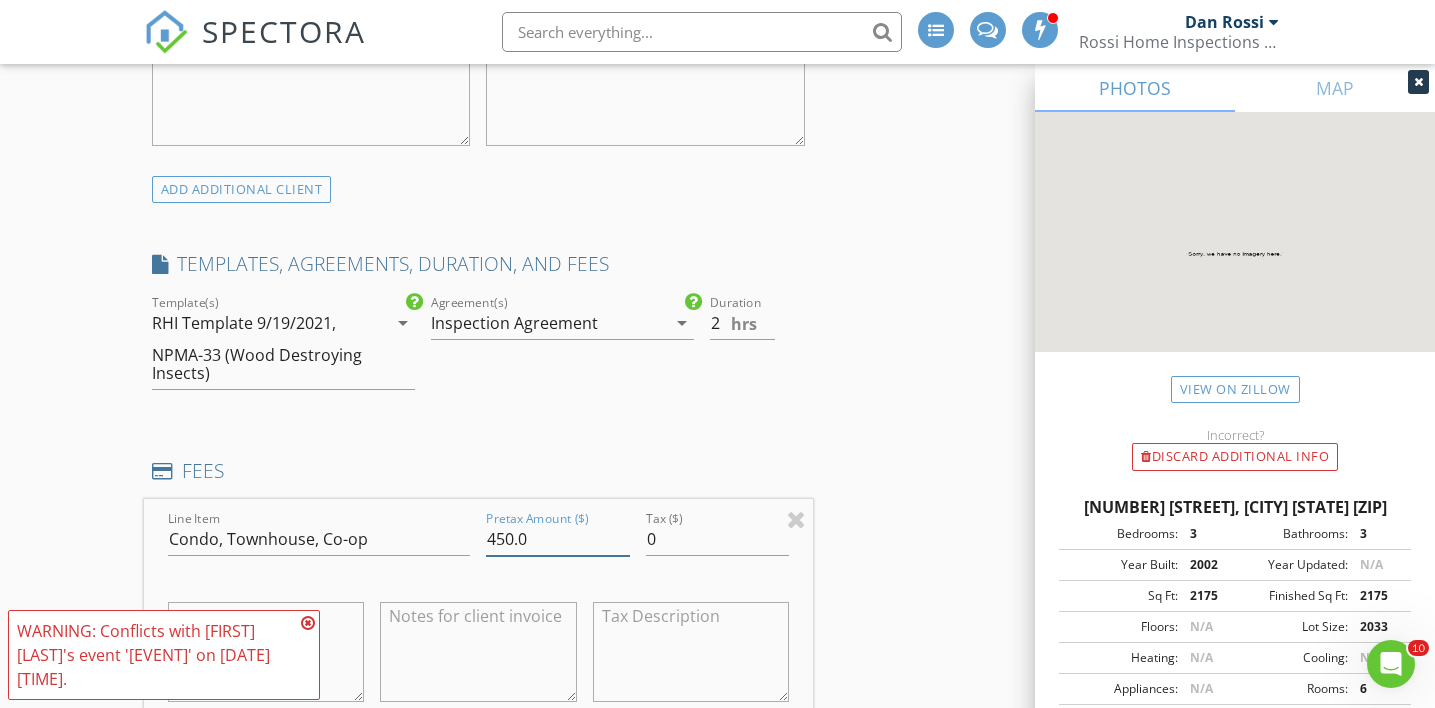 drag, startPoint x: 507, startPoint y: 538, endPoint x: 474, endPoint y: 538, distance: 33 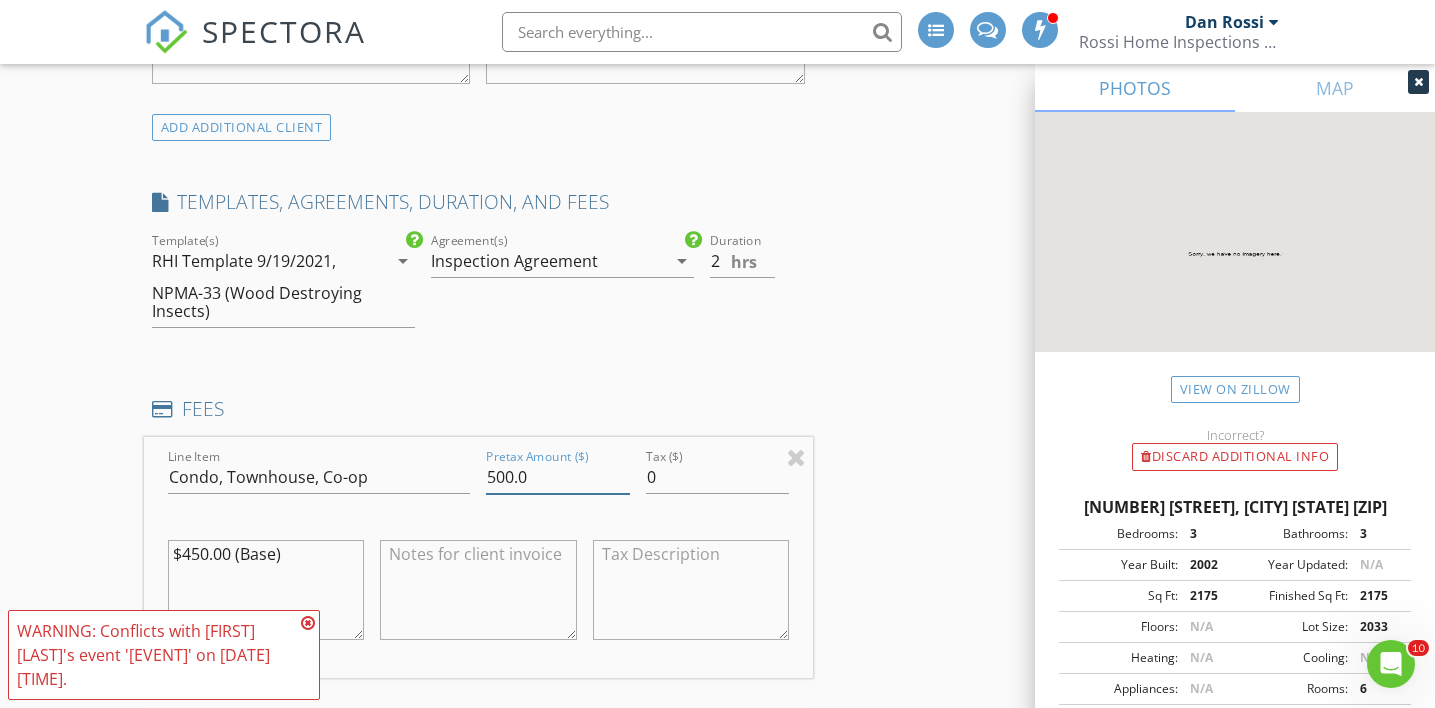 scroll, scrollTop: 1501, scrollLeft: 0, axis: vertical 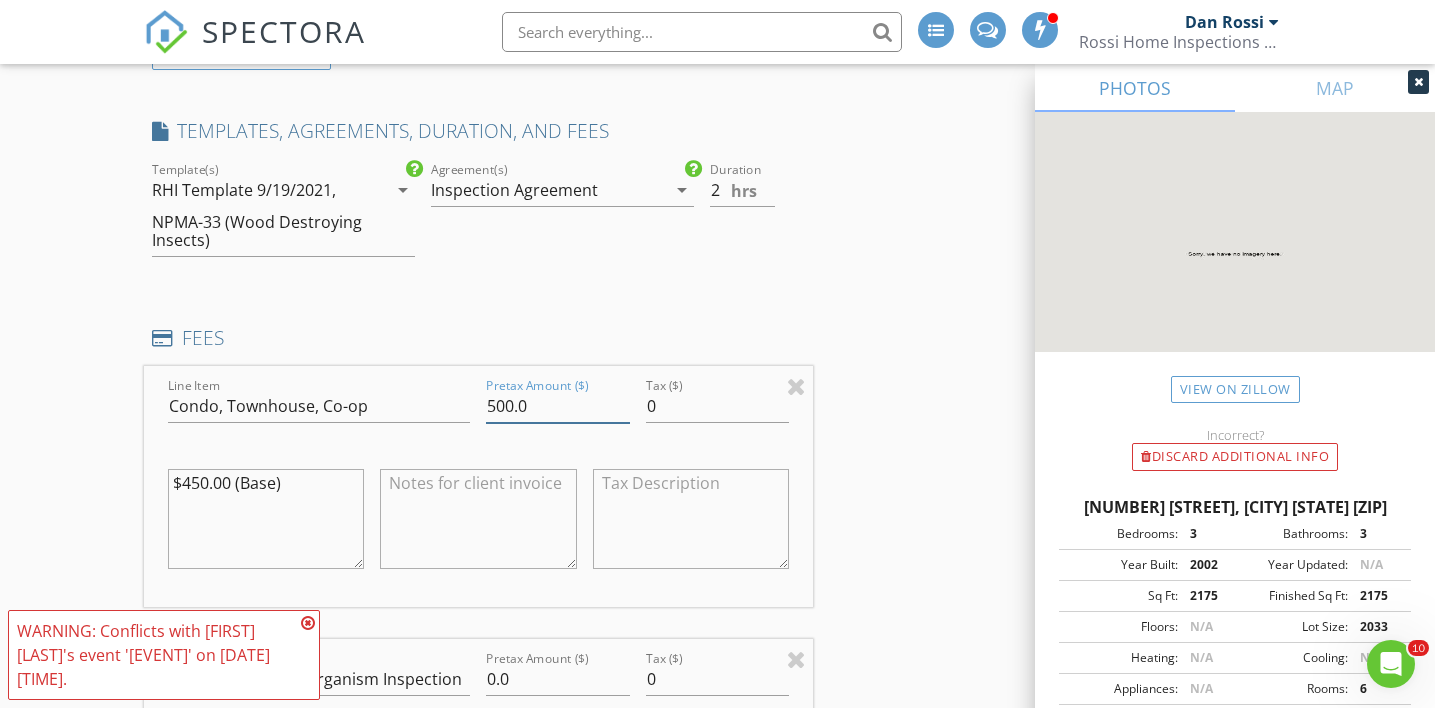type on "500.0" 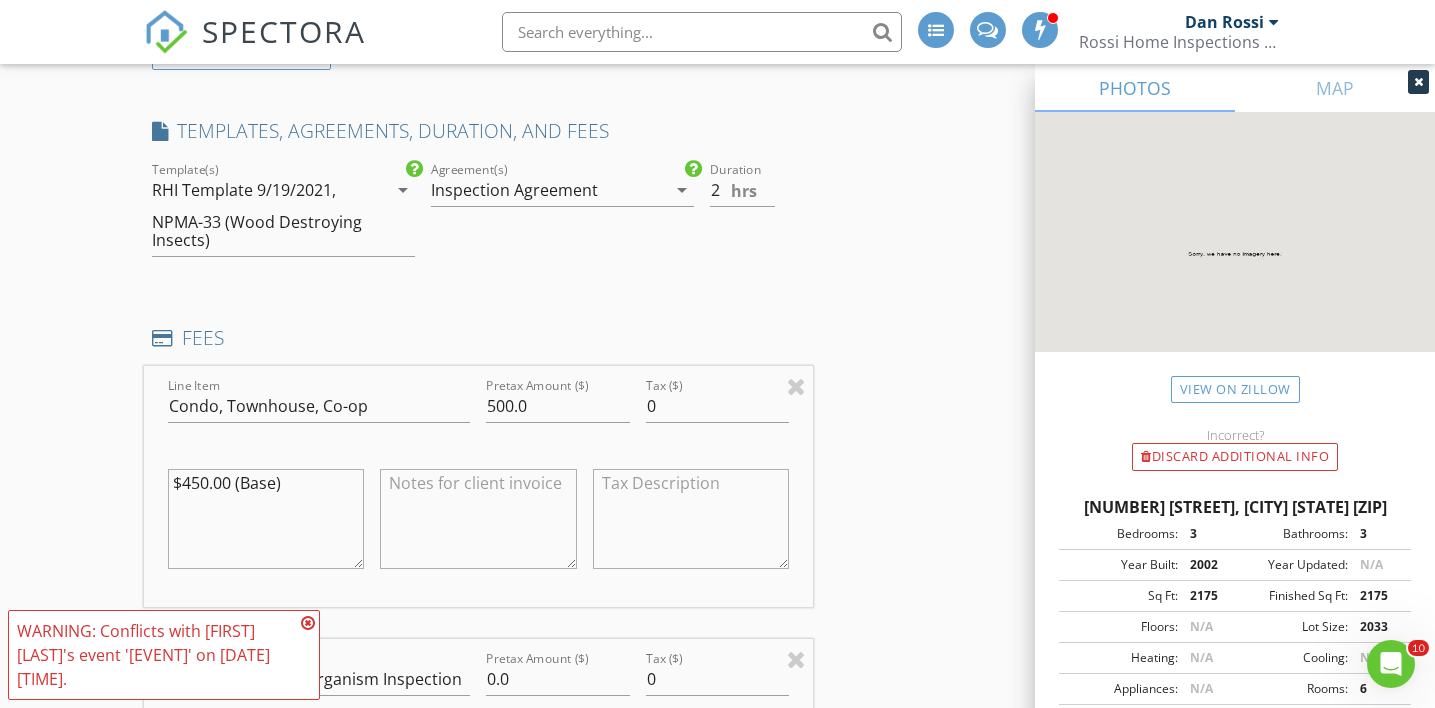 drag, startPoint x: 208, startPoint y: 484, endPoint x: 184, endPoint y: 484, distance: 24 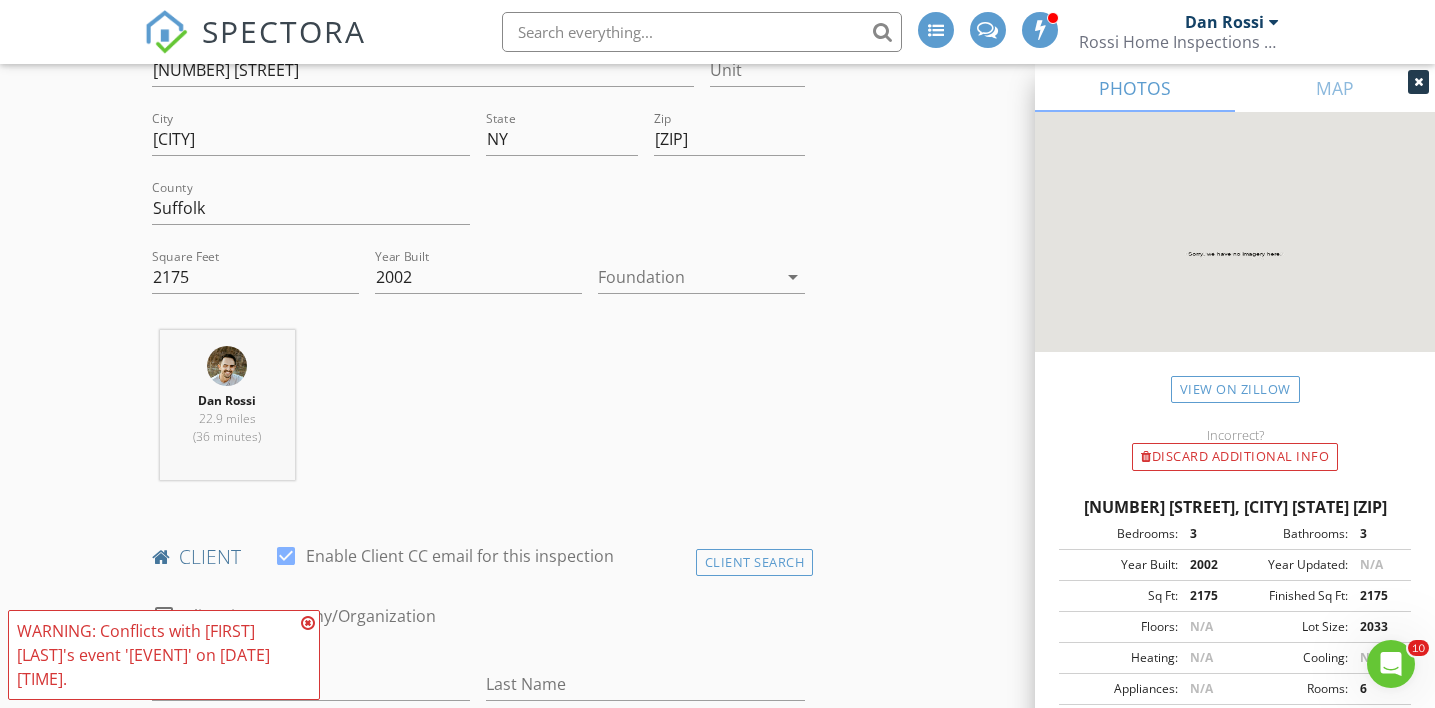 scroll, scrollTop: 0, scrollLeft: 0, axis: both 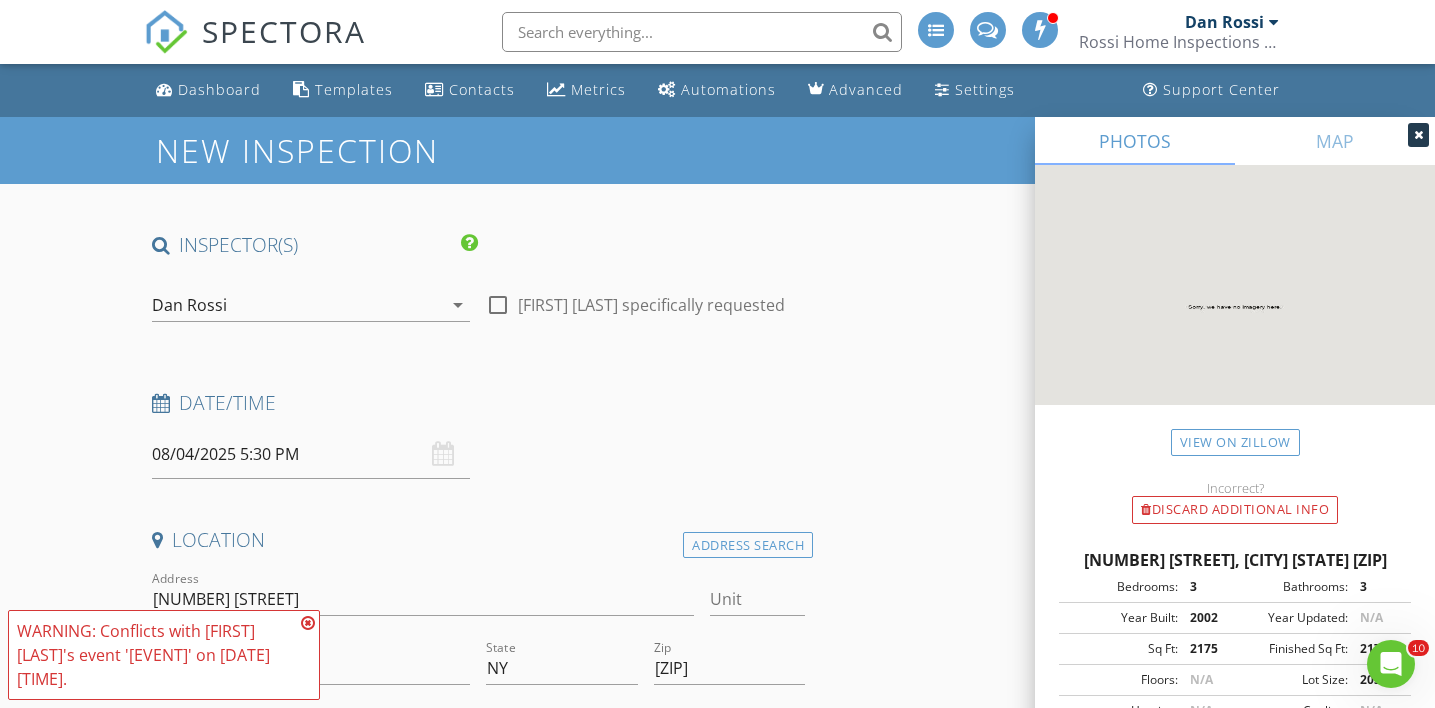 type on "$500.00 (Base)" 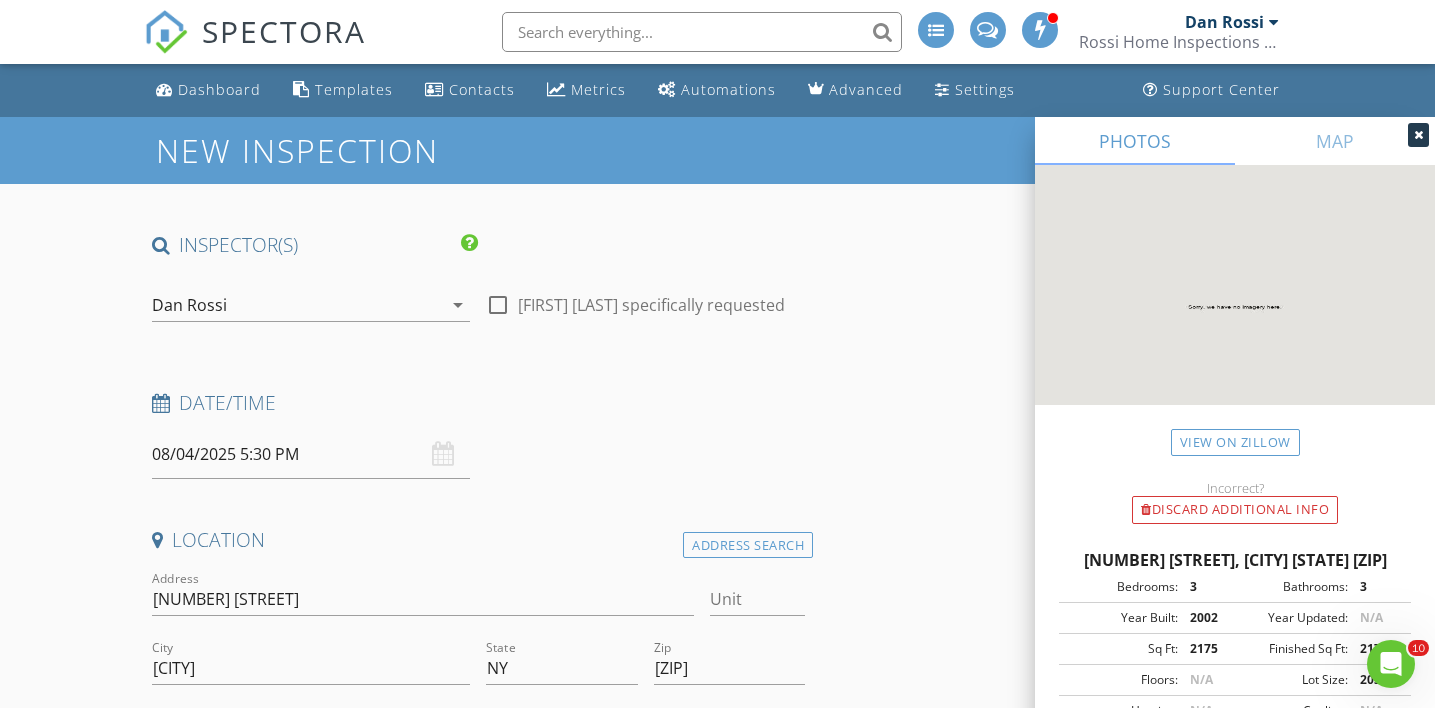 click on "08/04/2025 5:30 PM" at bounding box center [311, 454] 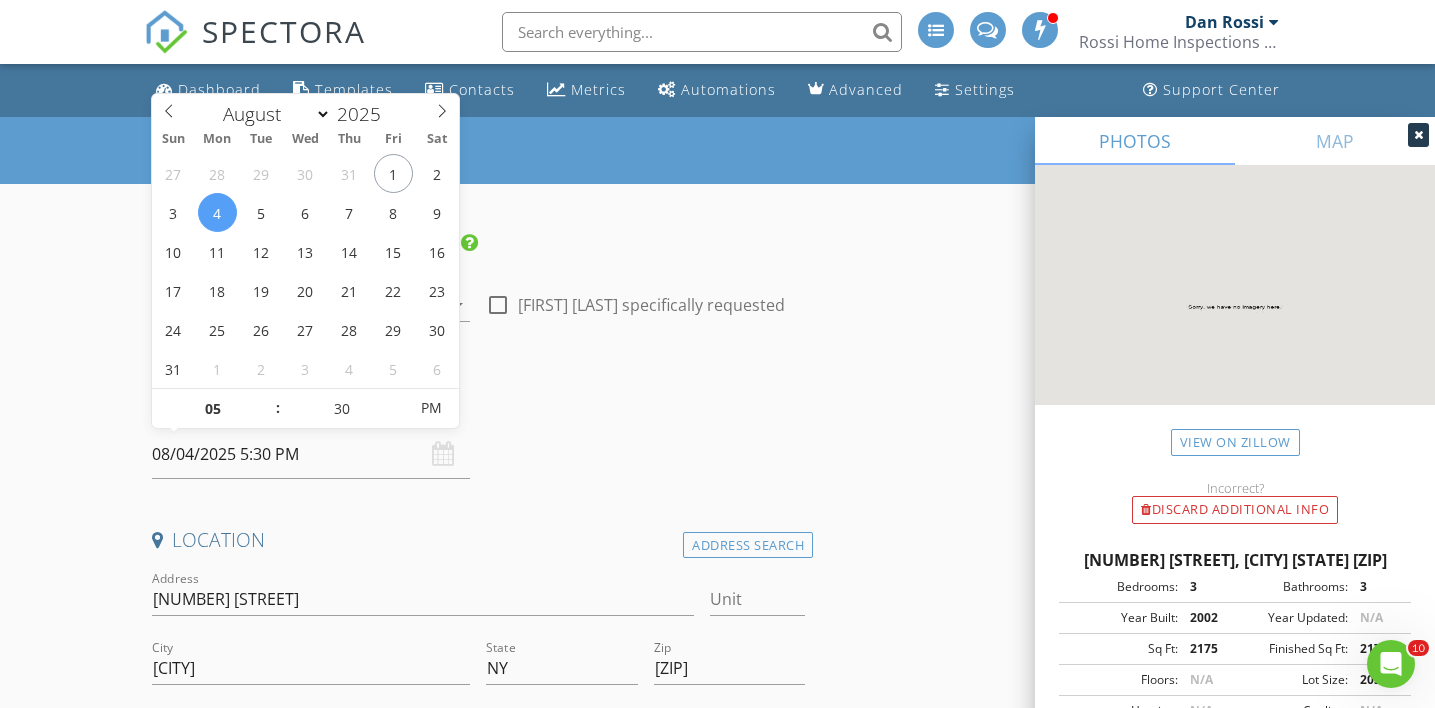 click on "08/04/2025 5:30 PM" at bounding box center (311, 454) 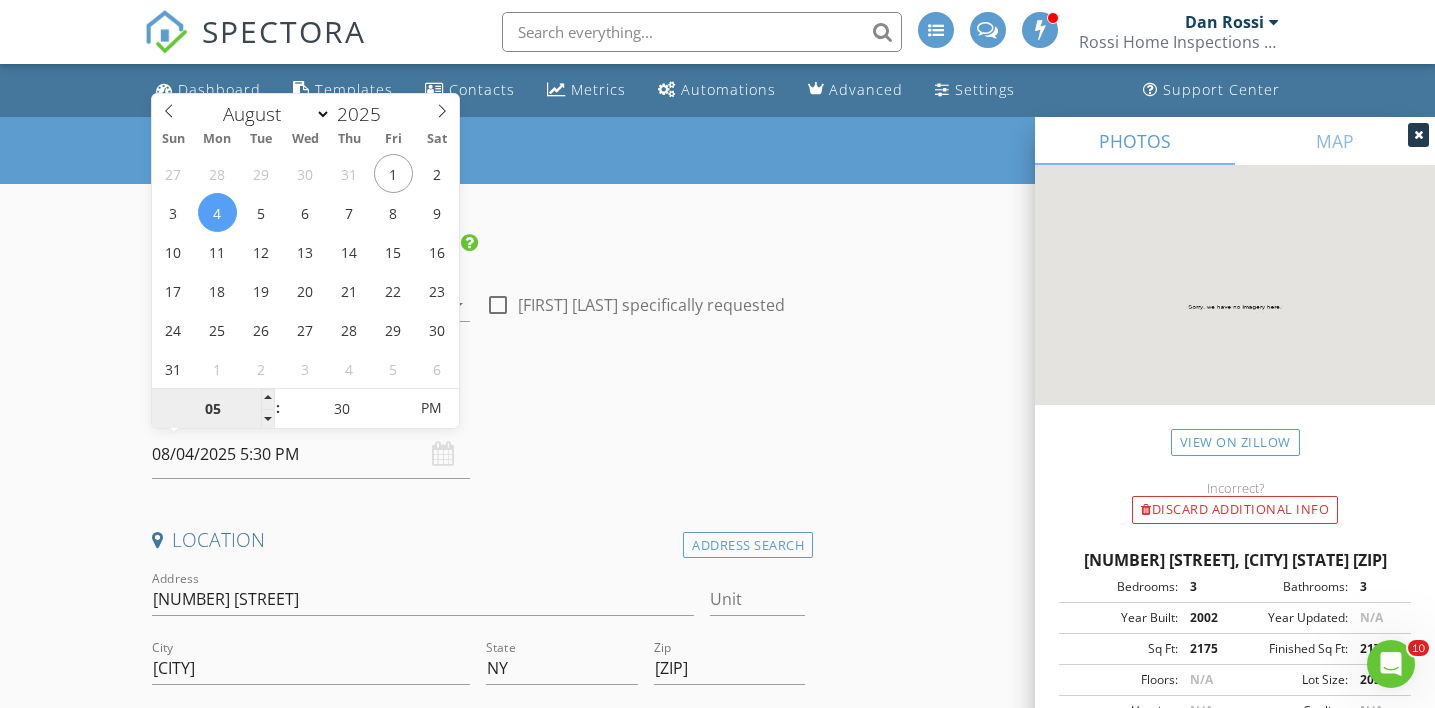 click on "05" at bounding box center [213, 409] 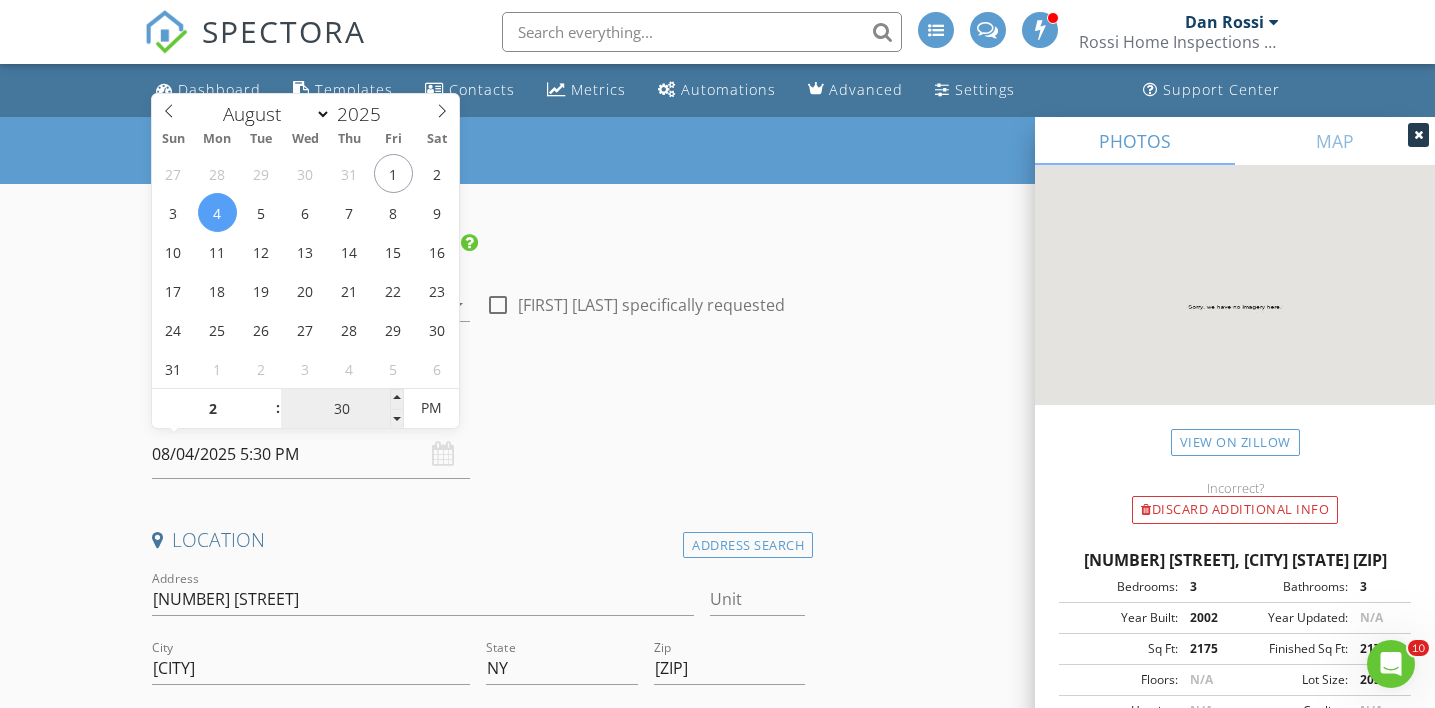 type on "02" 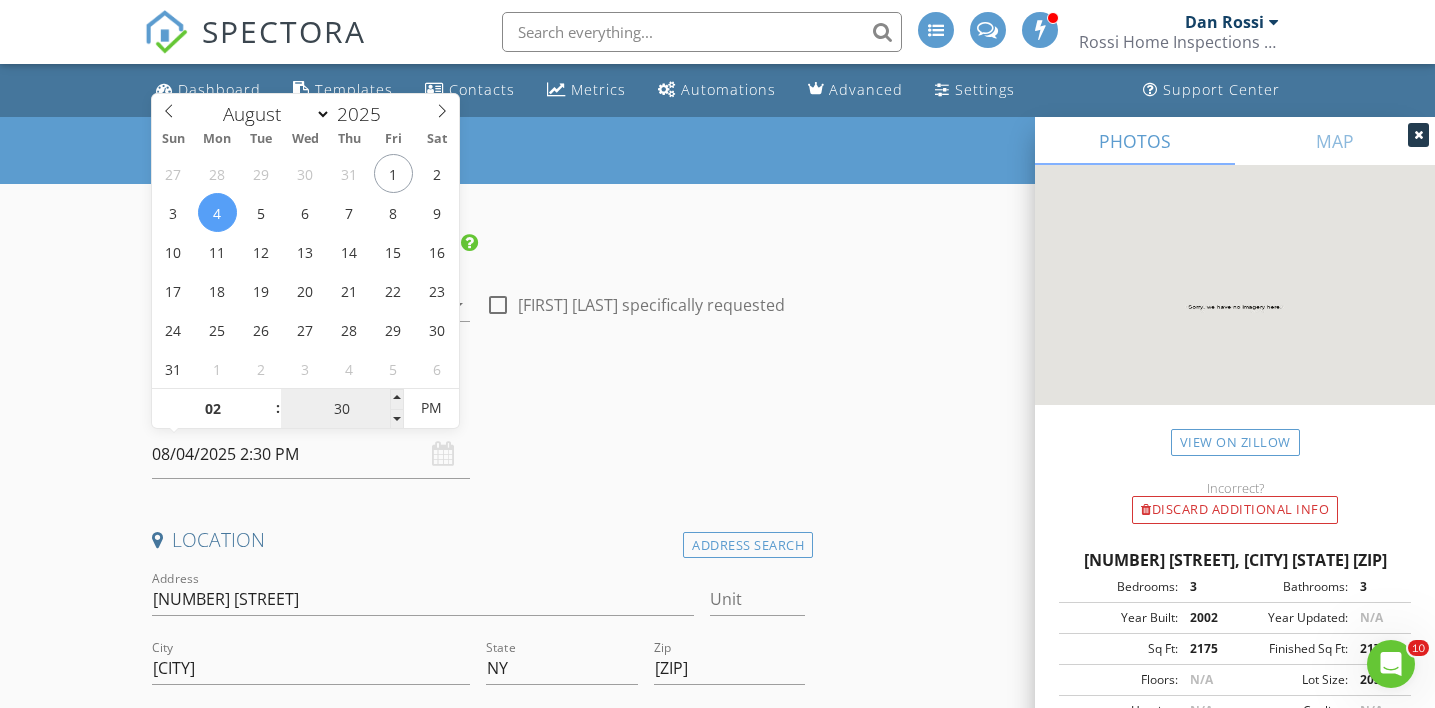click on "30" at bounding box center (342, 409) 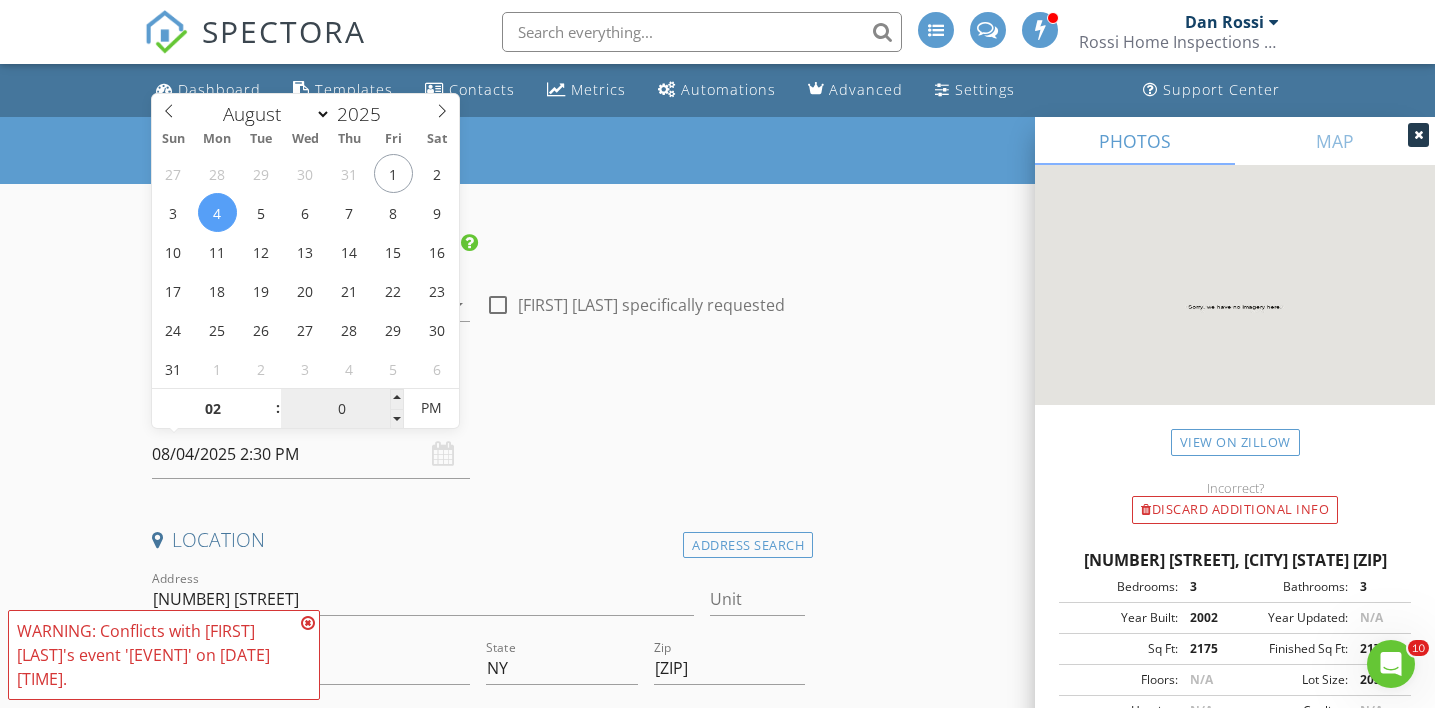 type on "00" 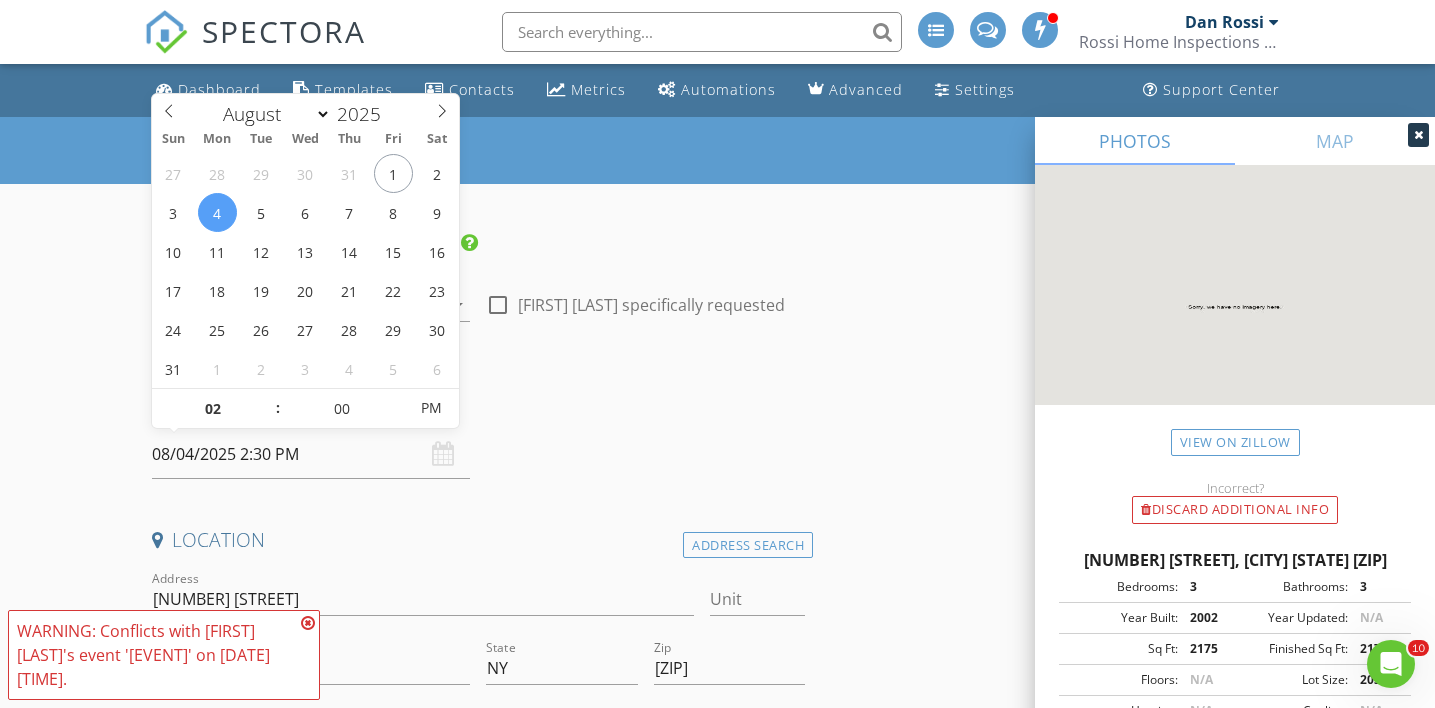 type on "08/04/2025 2:00 PM" 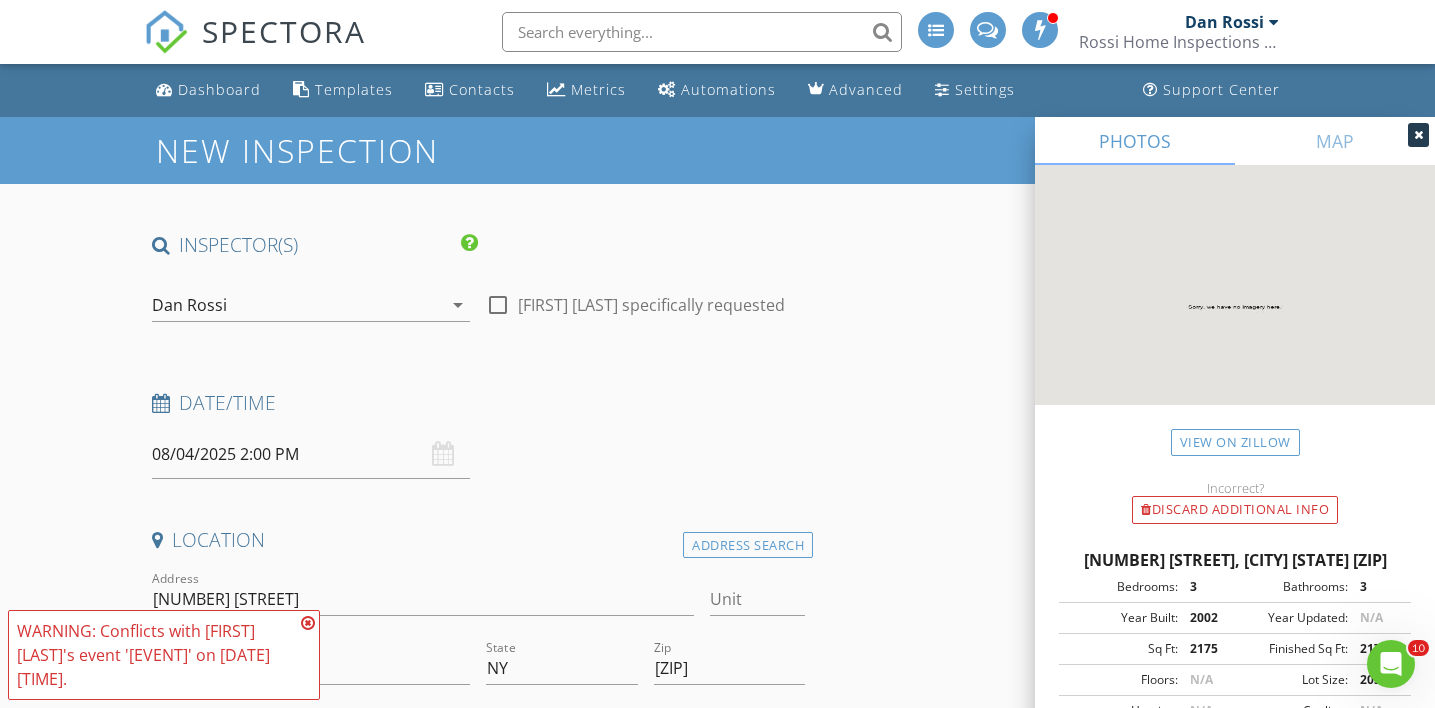 click on "Date/Time
08/04/2025 2:00 PM" at bounding box center [479, 434] 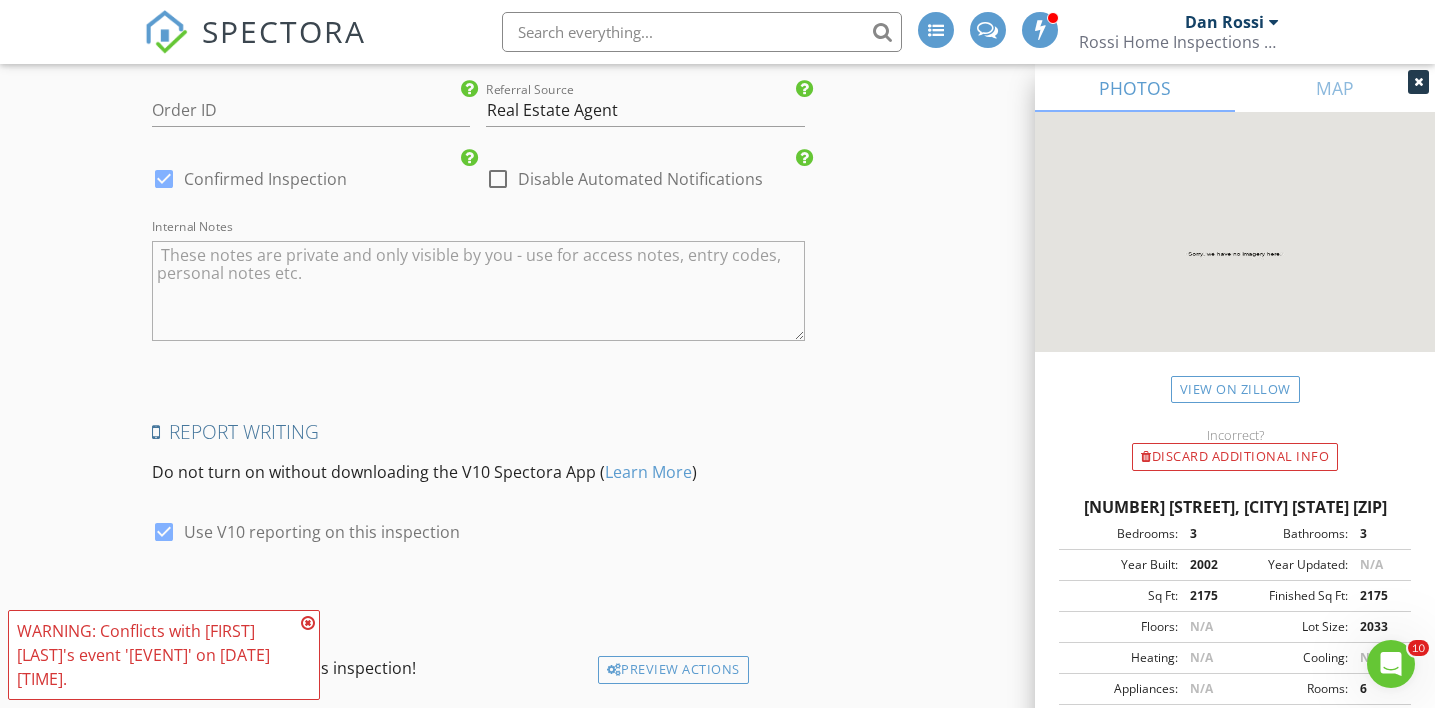 scroll, scrollTop: 4246, scrollLeft: 0, axis: vertical 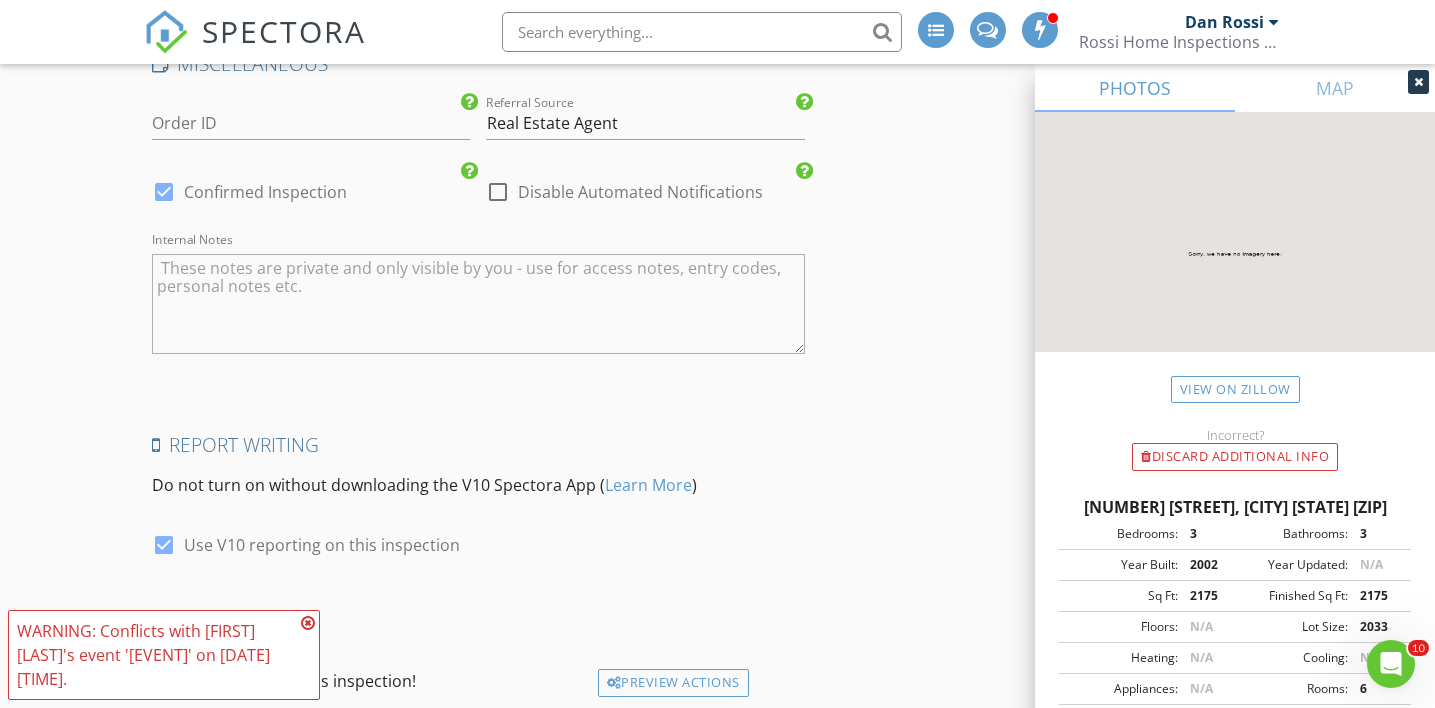 click on "Confirmed Inspection" at bounding box center [265, 192] 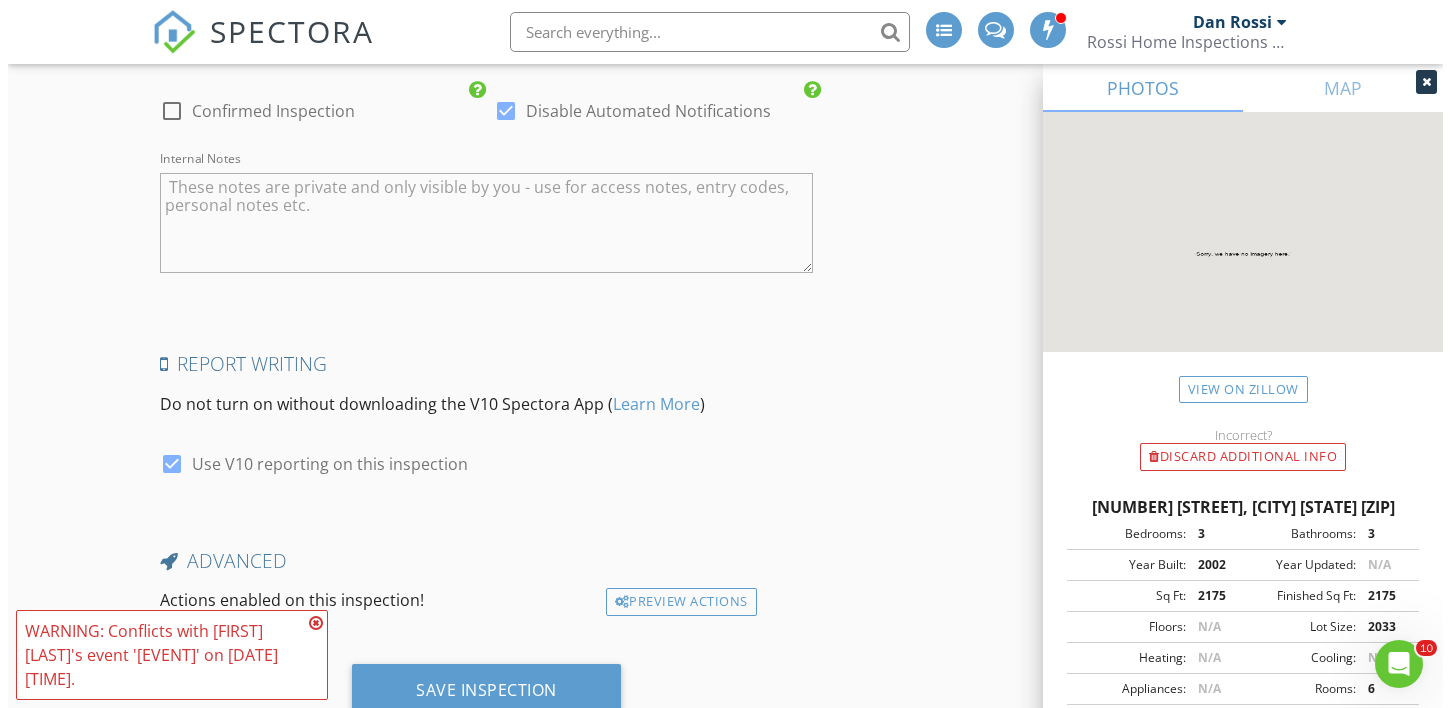 scroll, scrollTop: 4397, scrollLeft: 0, axis: vertical 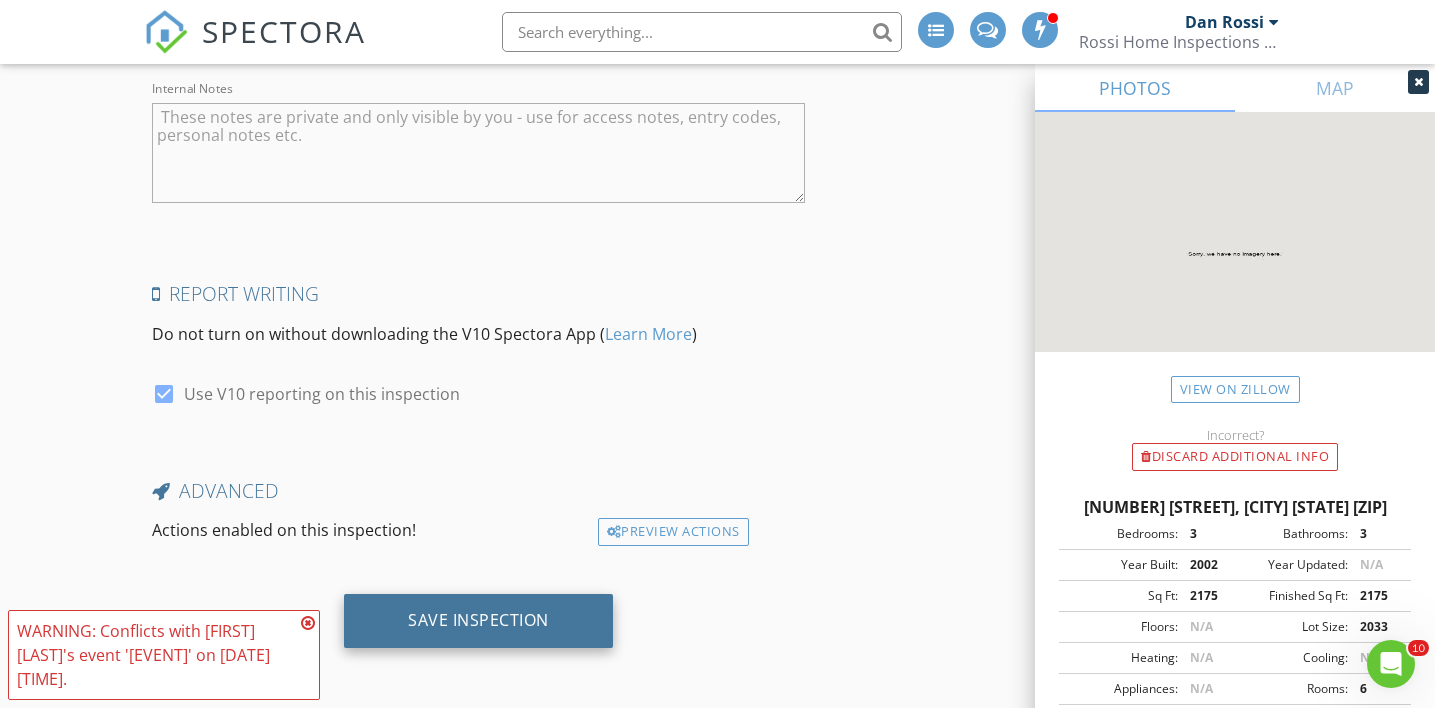 click on "Save Inspection" at bounding box center [478, 620] 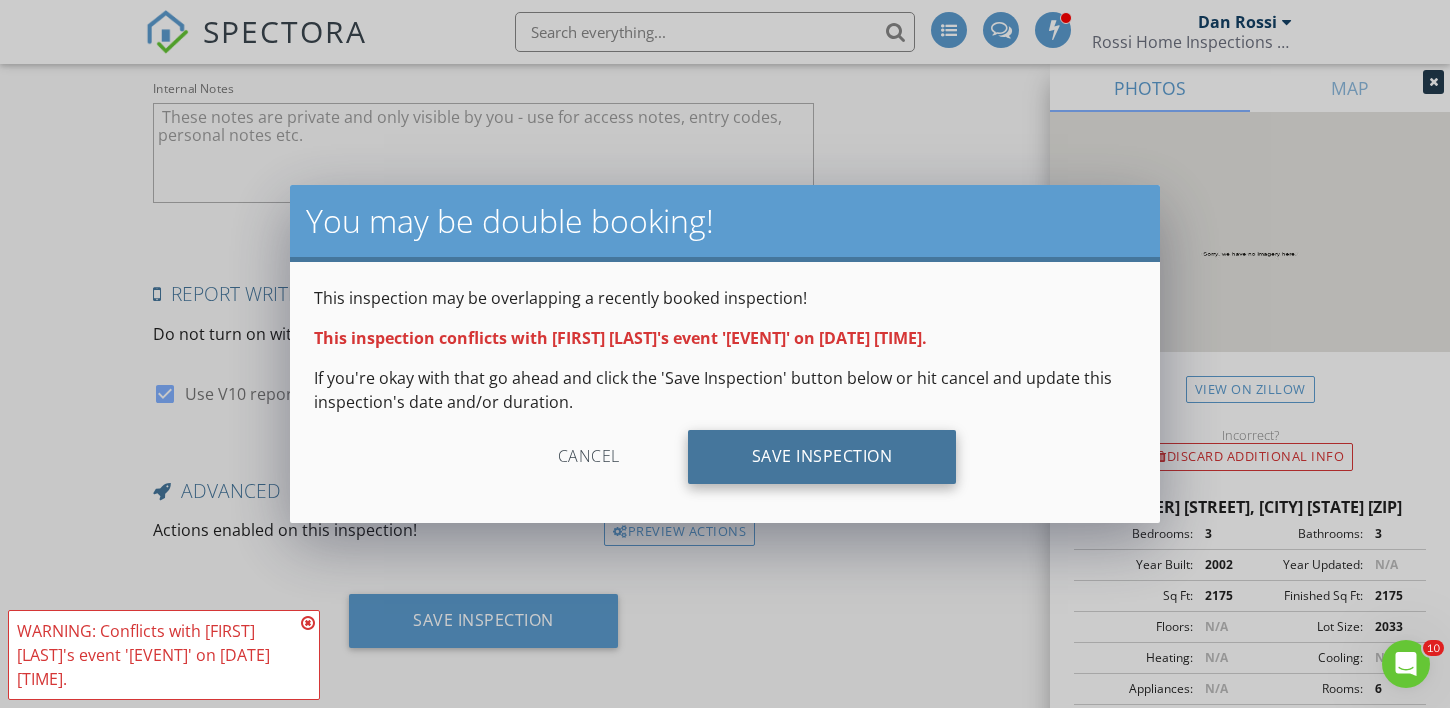 click on "Save Inspection" at bounding box center [822, 457] 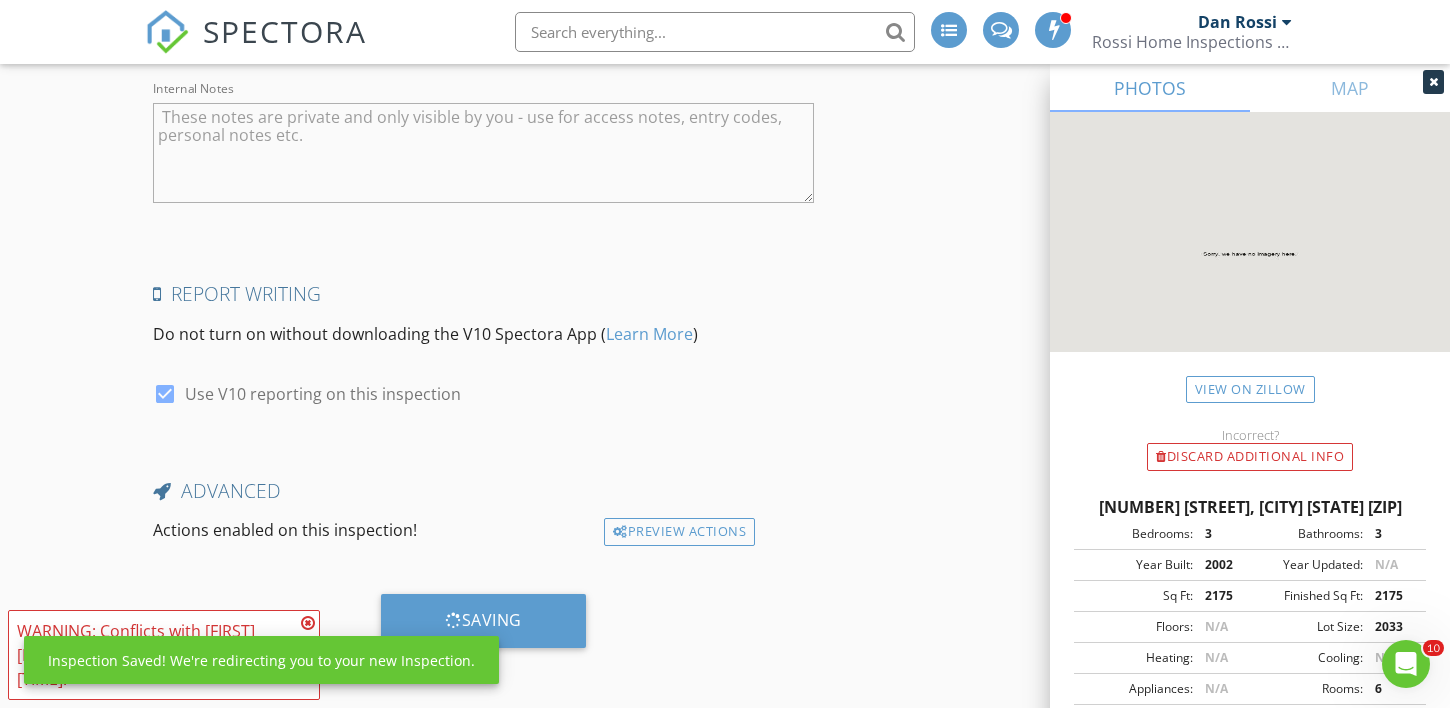 click at bounding box center [308, 623] 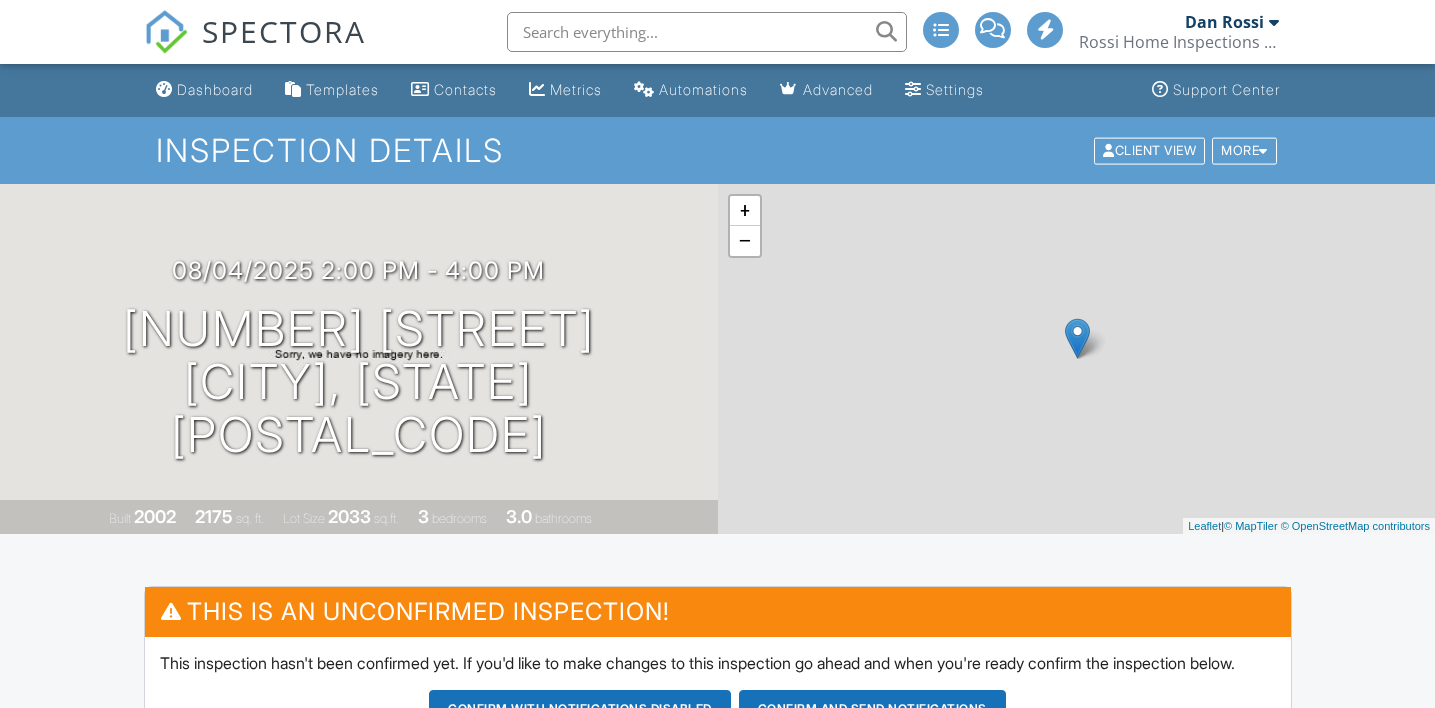 scroll, scrollTop: 0, scrollLeft: 0, axis: both 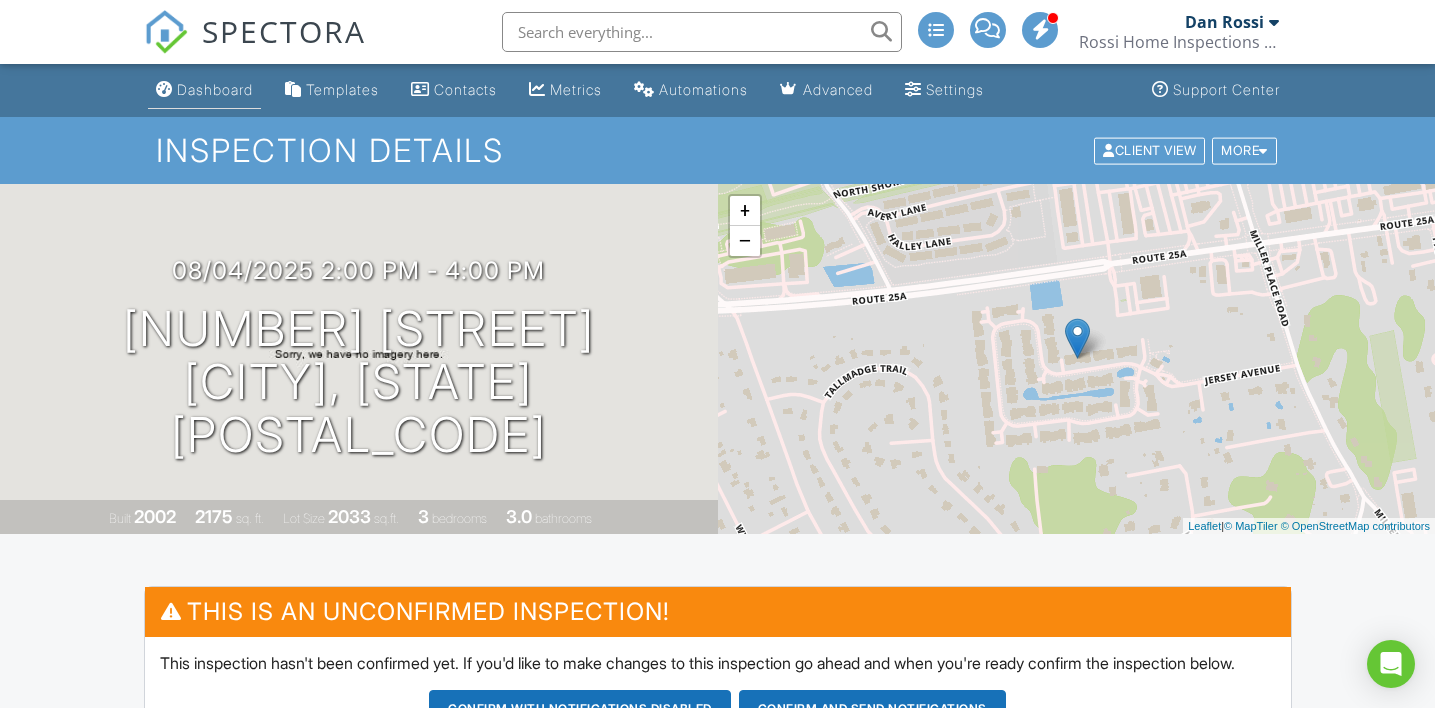 click on "Dashboard" at bounding box center [215, 89] 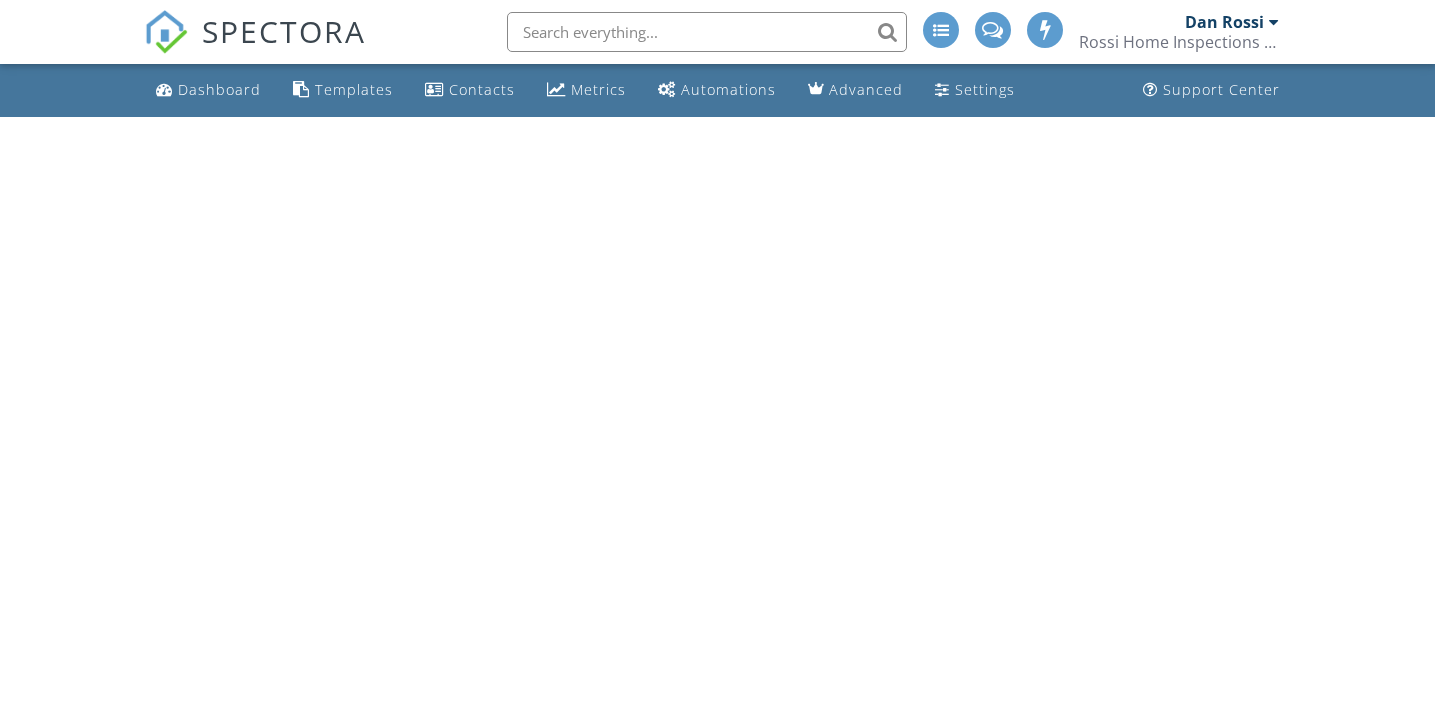 scroll, scrollTop: 0, scrollLeft: 0, axis: both 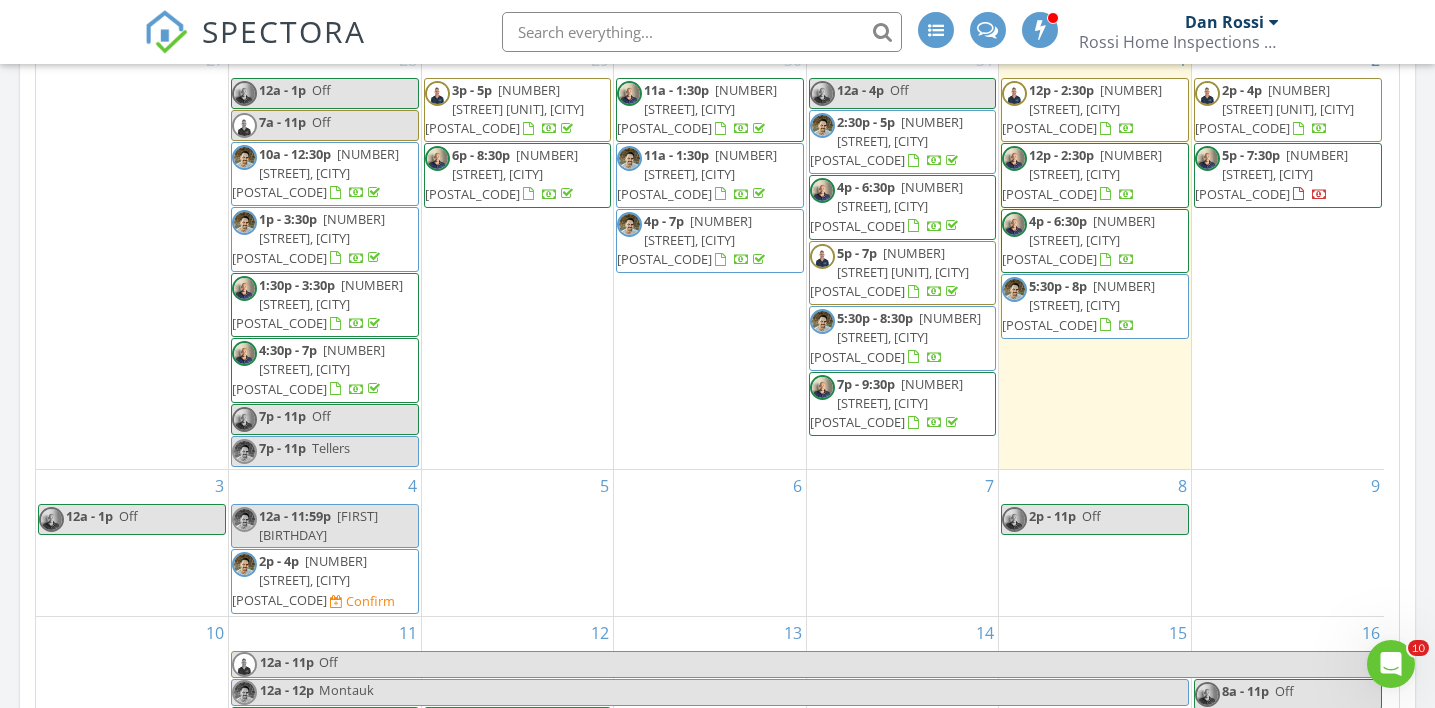 click at bounding box center (702, 32) 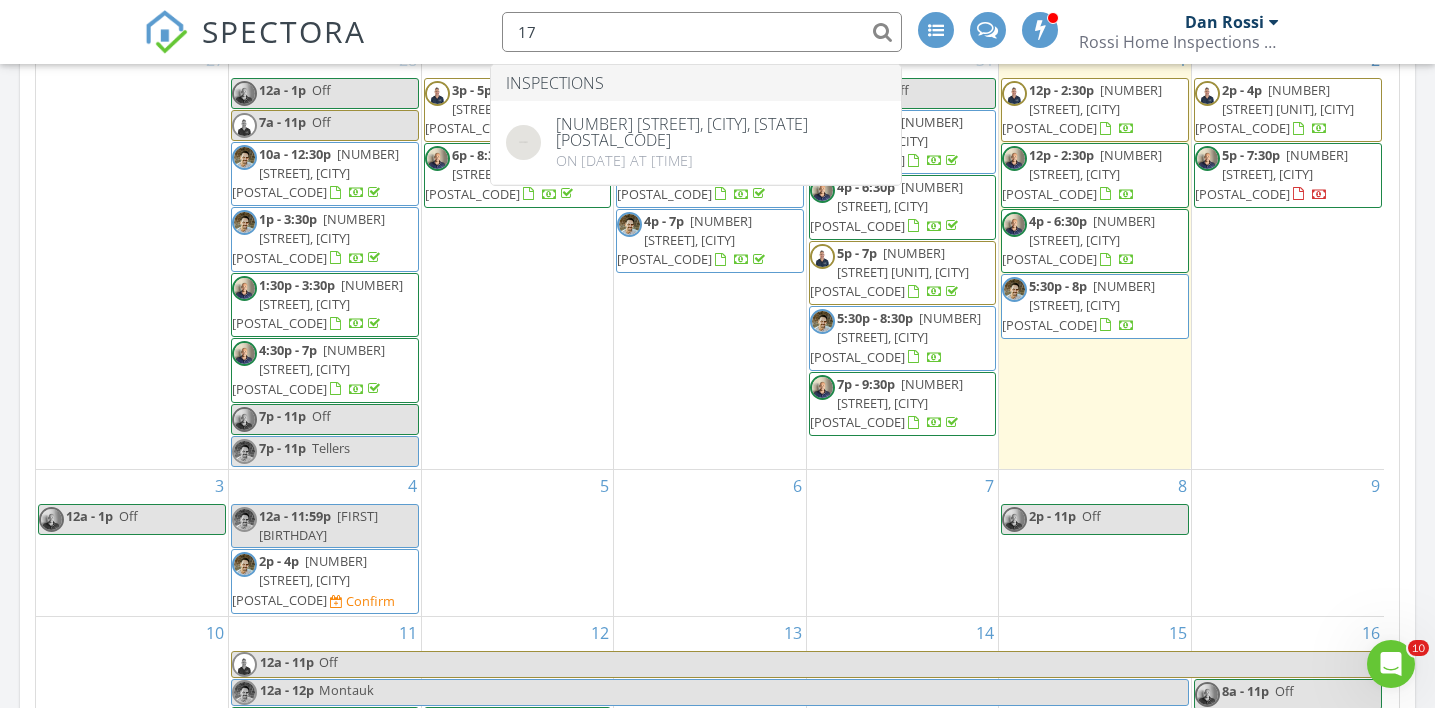 type on "1" 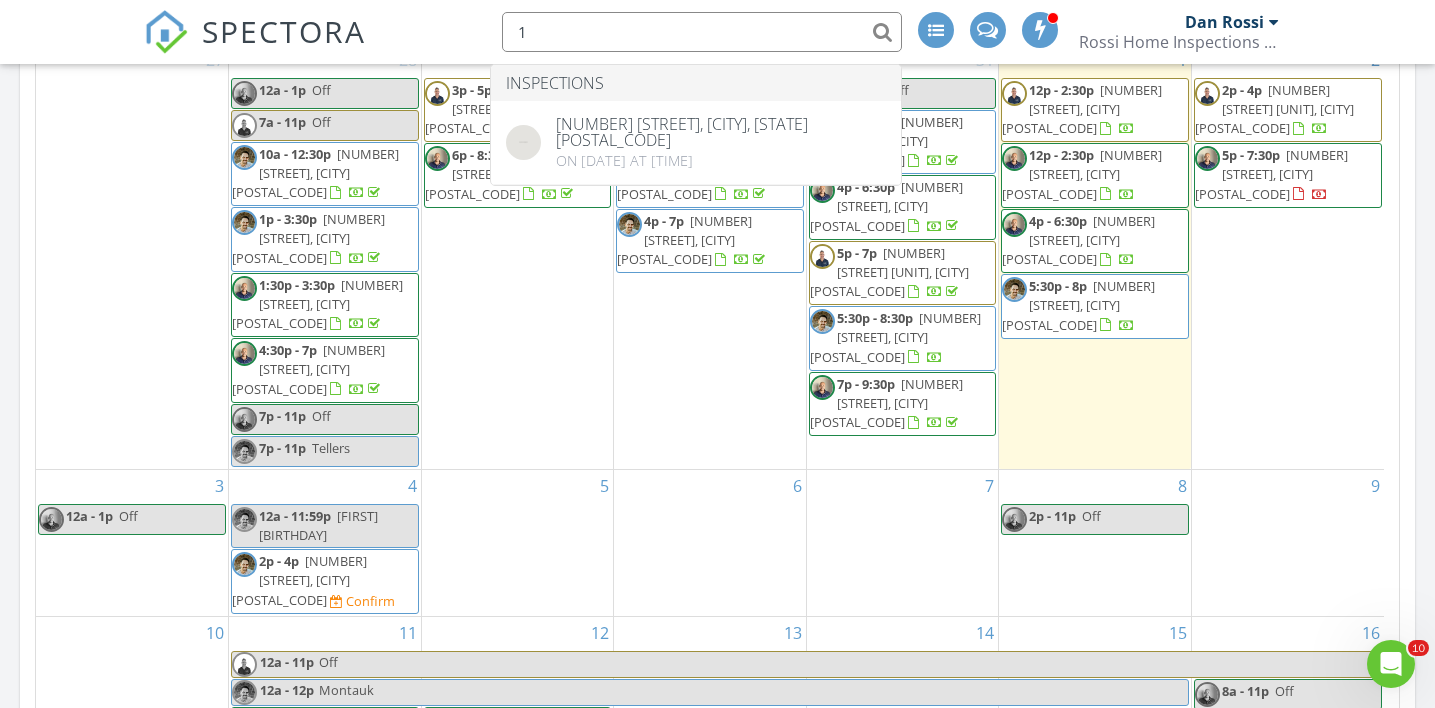 type 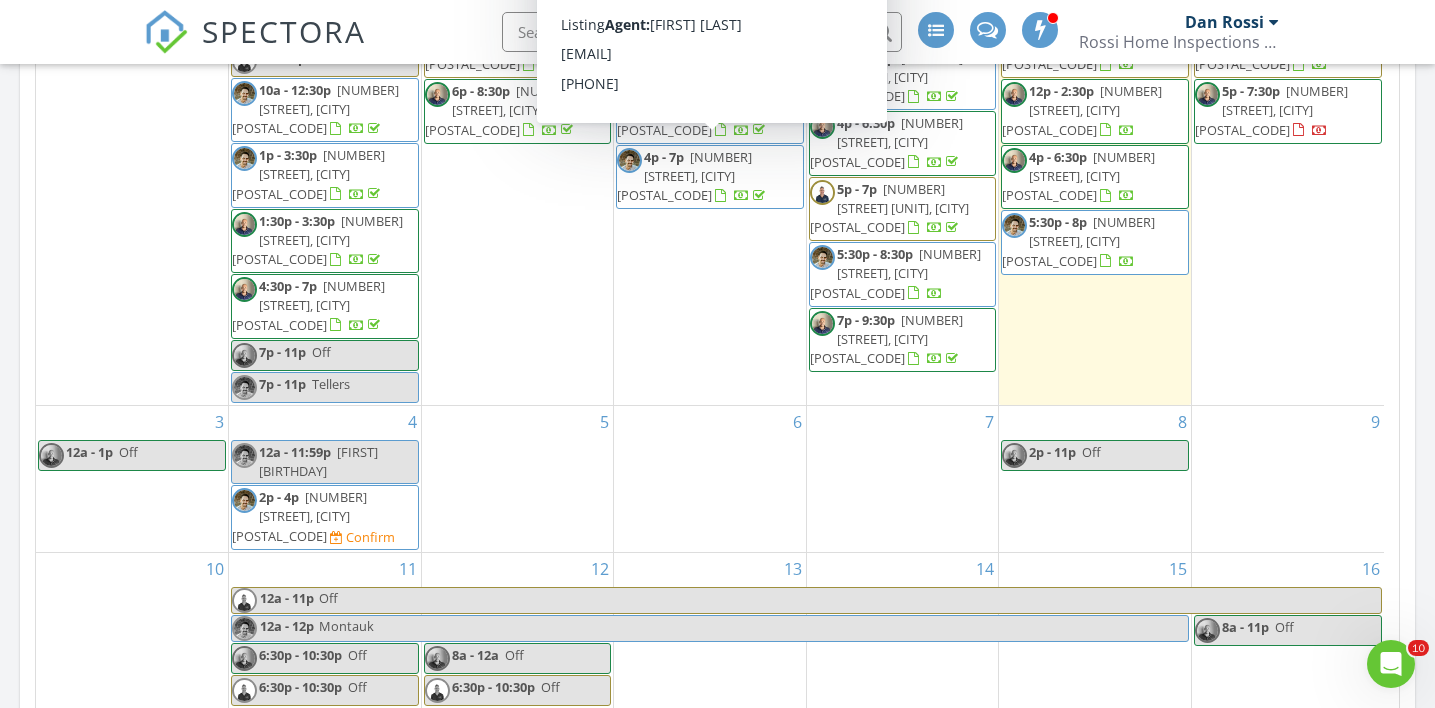 scroll, scrollTop: 0, scrollLeft: 0, axis: both 